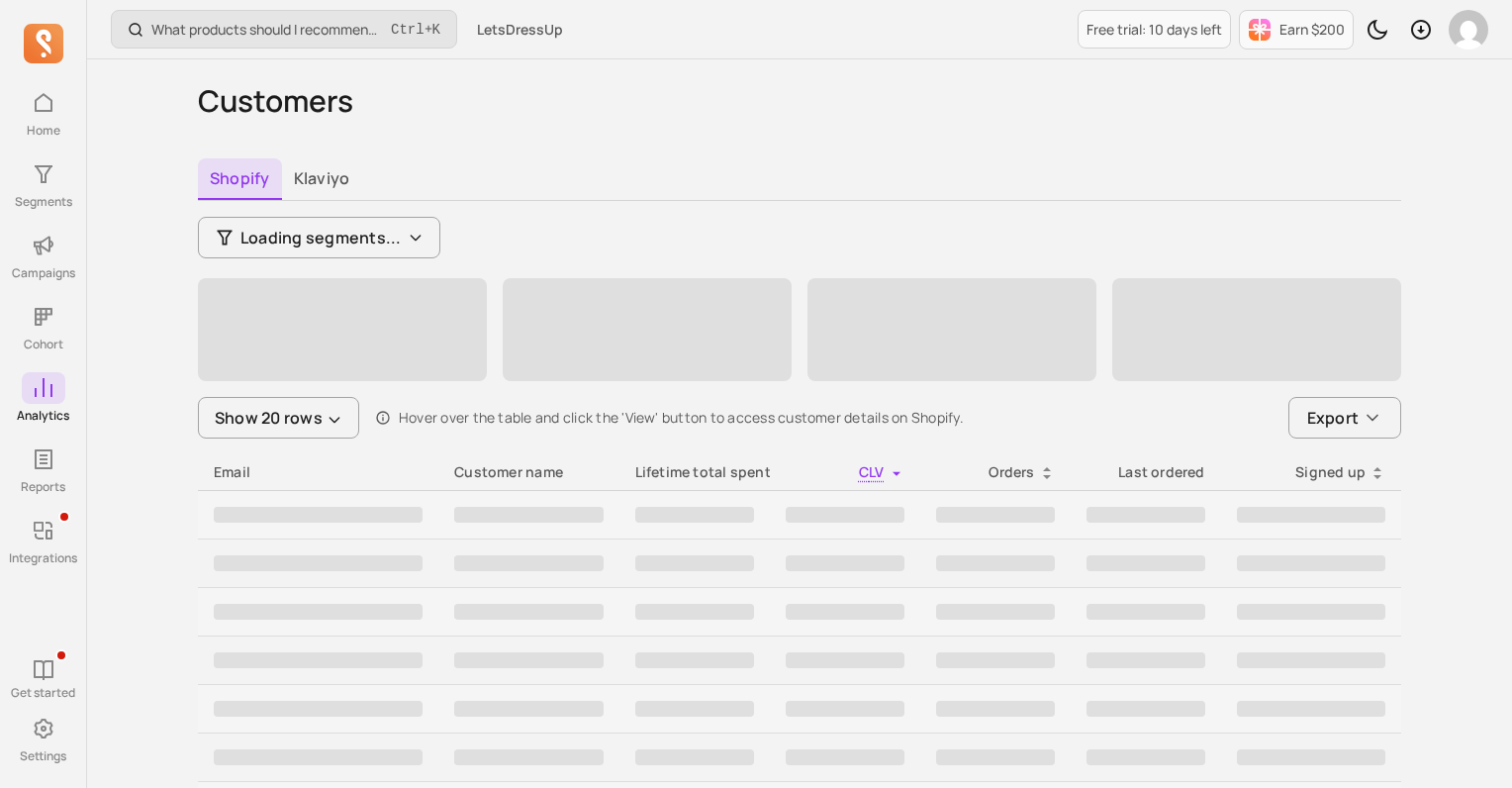scroll, scrollTop: 0, scrollLeft: 0, axis: both 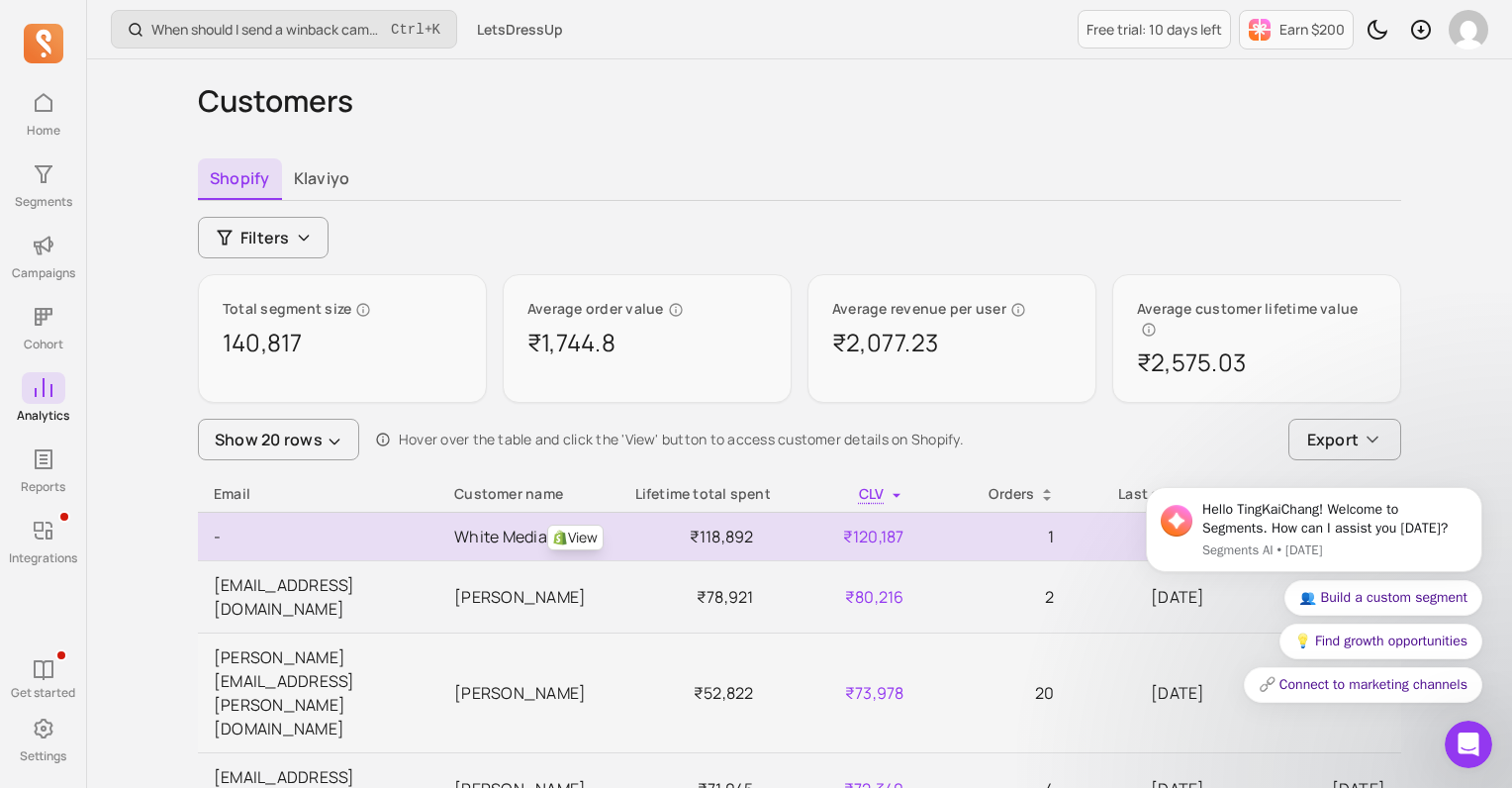 click on "When should I send a winback campaign to prevent churn? Ctrl  +  K LetsDressUp   Free trial: 10 days left Earn $200 Customers Shopify Klaviyo Filters Total segment size 140,817 Average order value ₹1,744.8 Average revenue per user ₹2,077.23 Average customer lifetime value ₹2,575.03 Show 20 rows Hover over the table and click the 'View' button to access customer details on Shopify. Export Email Customer name Lifetime total spent     CLV Orders     Last ordered Signed up     - View White Media MKG  ₹118,892 ₹120,187 1 2022-10-04 2022-10-04 sanikhan4528@gmail.com View Saniya  Kha  ₹78,921 ₹80,216 2 2024-11-04 2024-11-04 ritika.ramtri@gmail.com View Ritika Ramtri ₹52,822 ₹73,978 20 2025-06-06 2024-05-11 bpalle@gmail.com View Bharathi Palle ₹71,045 ₹72,340 4 2025-01-02 2022-11-05 rubysinghnizami@yahoo.co.in View Rubysingh Nizami ₹63,995 ₹65,290 10 2025-01-14 2022-11-26 meeradrmsjgd@gmail.com View Meera Sreekumar ₹60,754 ₹62,049 26 2025-07-10 2024-03-31 diviasajeev@gmail.com View 24 12" at bounding box center [800, 1093] 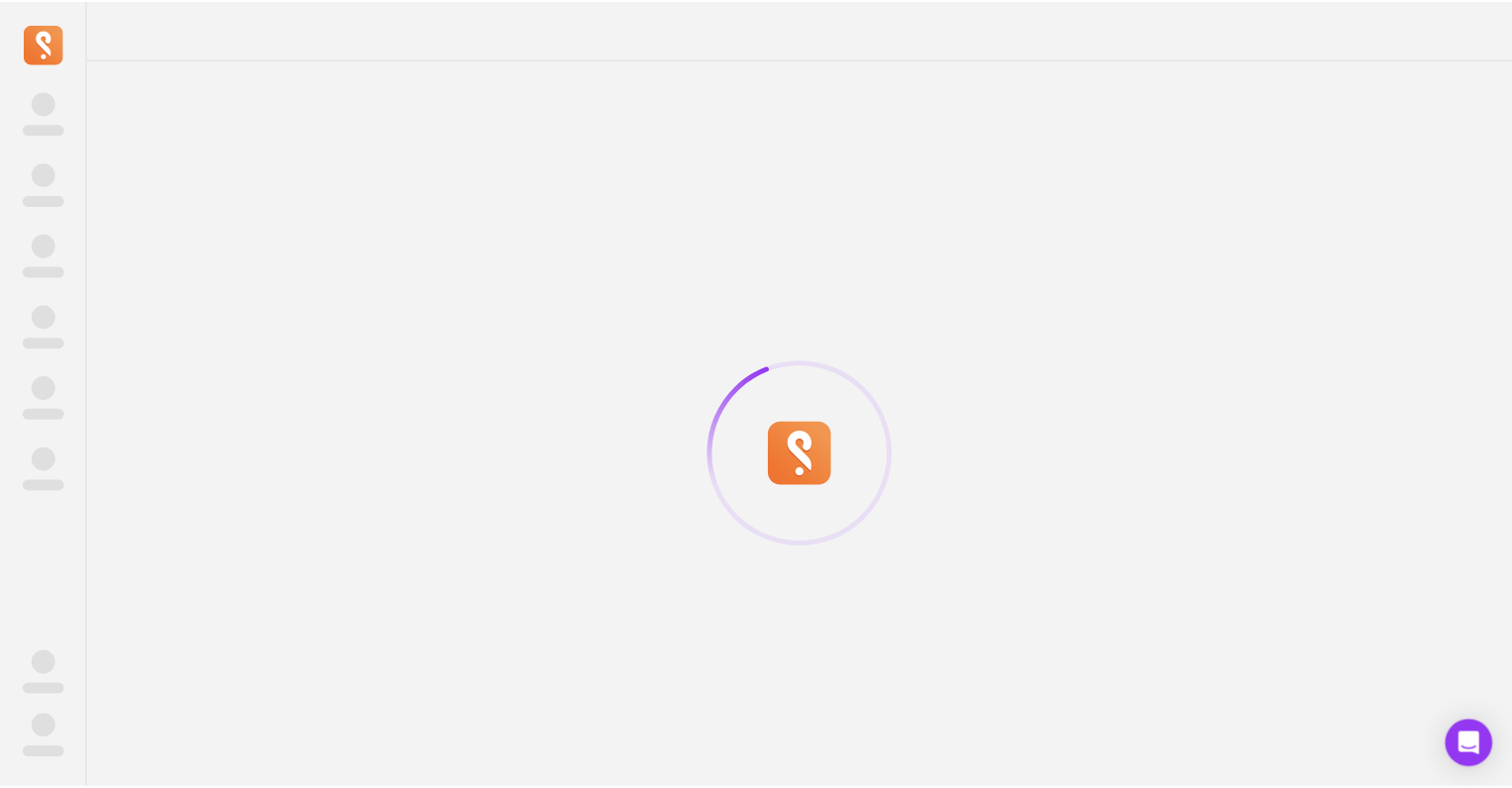 scroll, scrollTop: 0, scrollLeft: 0, axis: both 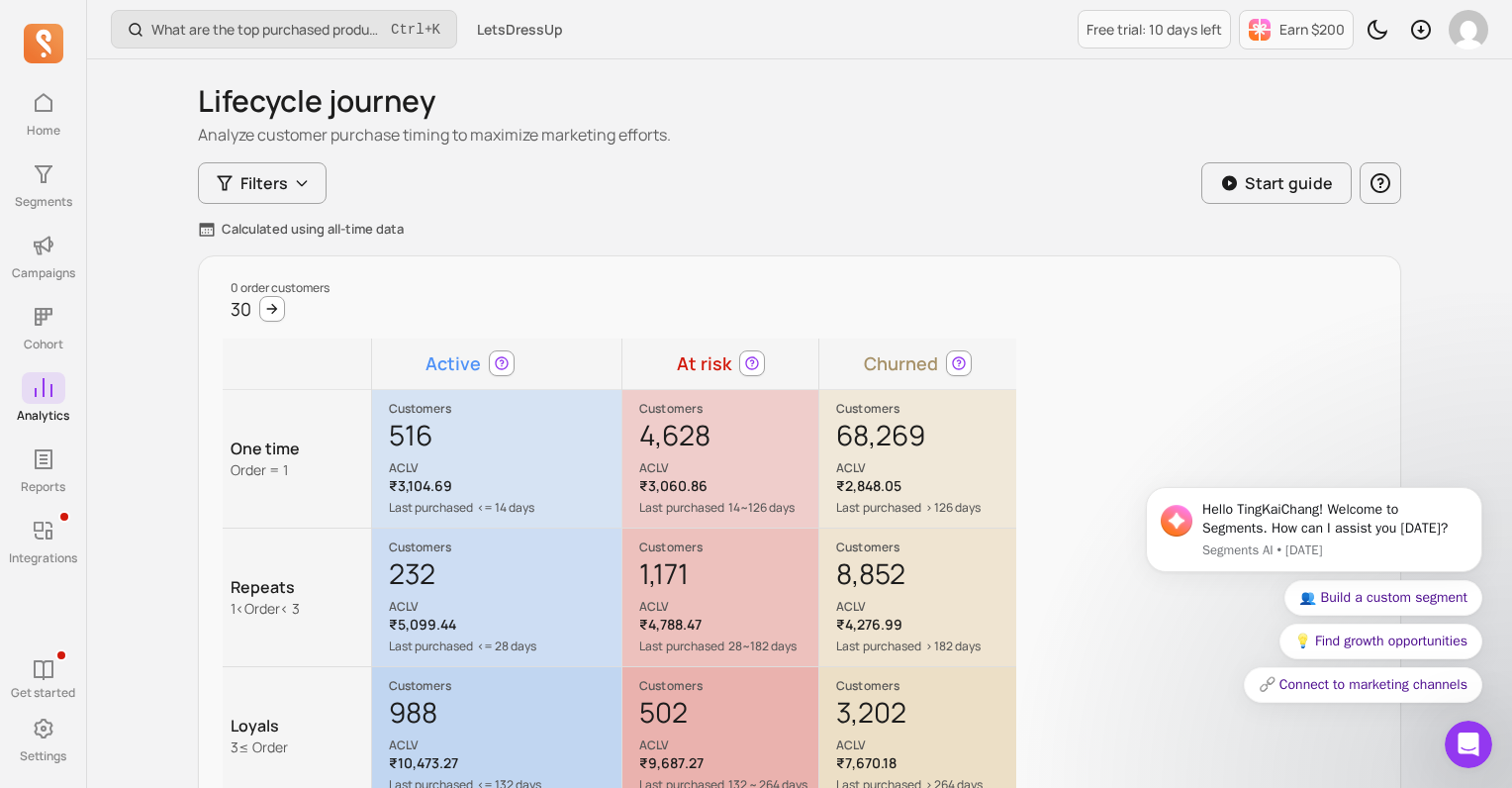 click on "0 order customers 30 Active At risk Churned One time Order = 1 Customers 516 ACLV ₹3,104.69 Last purchased <= 14 days Suggested action Optimize for early post-purchase. Create bounce-back flows with small add-on or 'free gift, just pay shipping' to reinforce buying habit. Cross-sell complementary and next best products. Suggested discount 31% Email campaign potential revenue   - Save segment Customers 4,628 ACLV ₹3,060.86 Last purchased 14~126 days Suggested action Create tiered discount strategy in post-purchase flows. Ramp up discounts relative to churn risk. Cross-sell matching products. Offer subscribe & save when it makes sense. Suggested discount 37% Email campaign potential revenue   - Save segment Customers 68,269 ACLV ₹2,848.05 Last purchased > 126 days Suggested action Win back or suppress. Execute a one-time win back campaign. Suppress if no engagement. Retarget if CLV/CAC is > 1. Suggested discount 46%, countdown offers Email campaign potential revenue   - Save segment Repeats 1  <  Order  <" at bounding box center (800, 560) 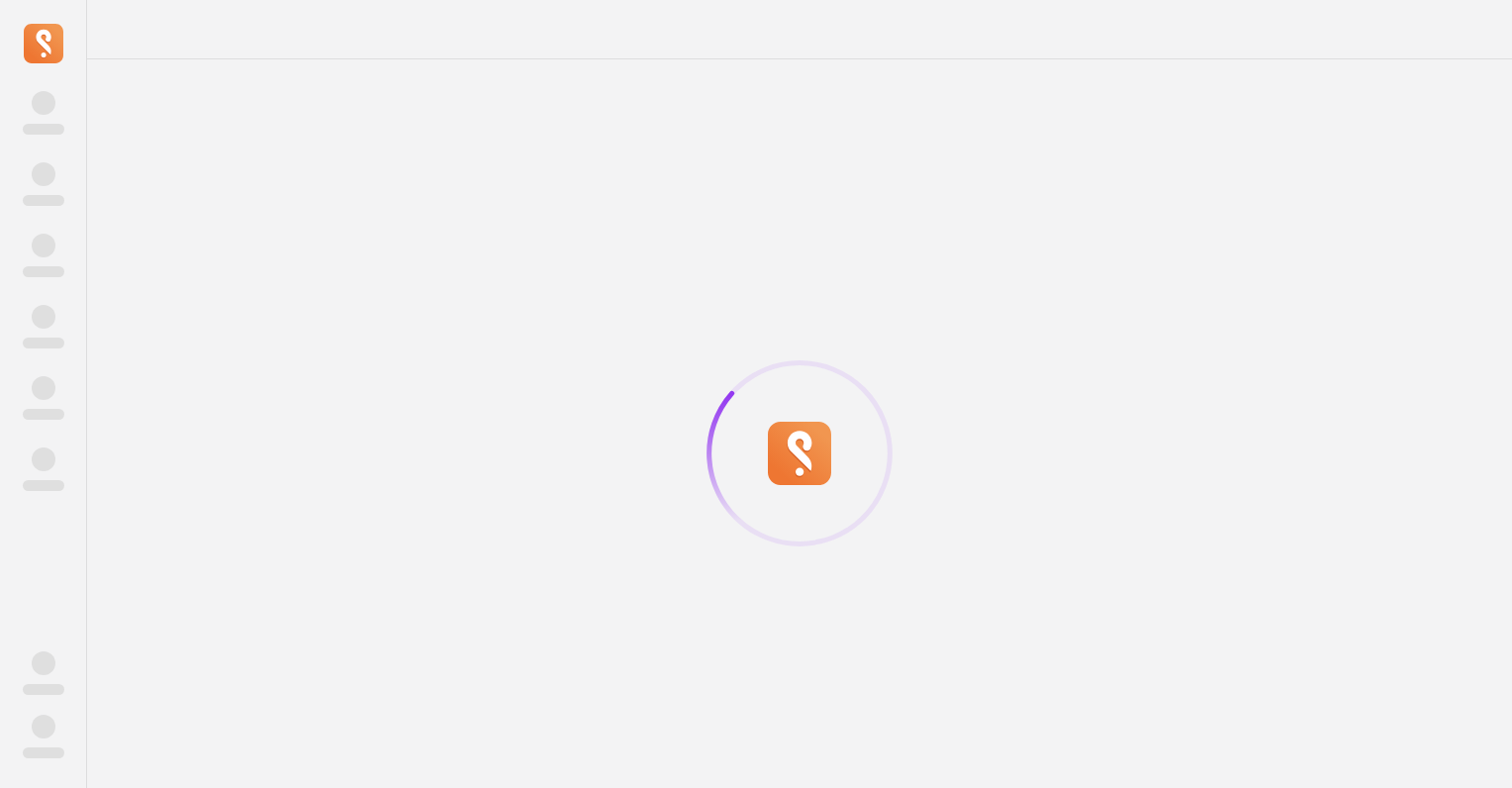 scroll, scrollTop: 0, scrollLeft: 0, axis: both 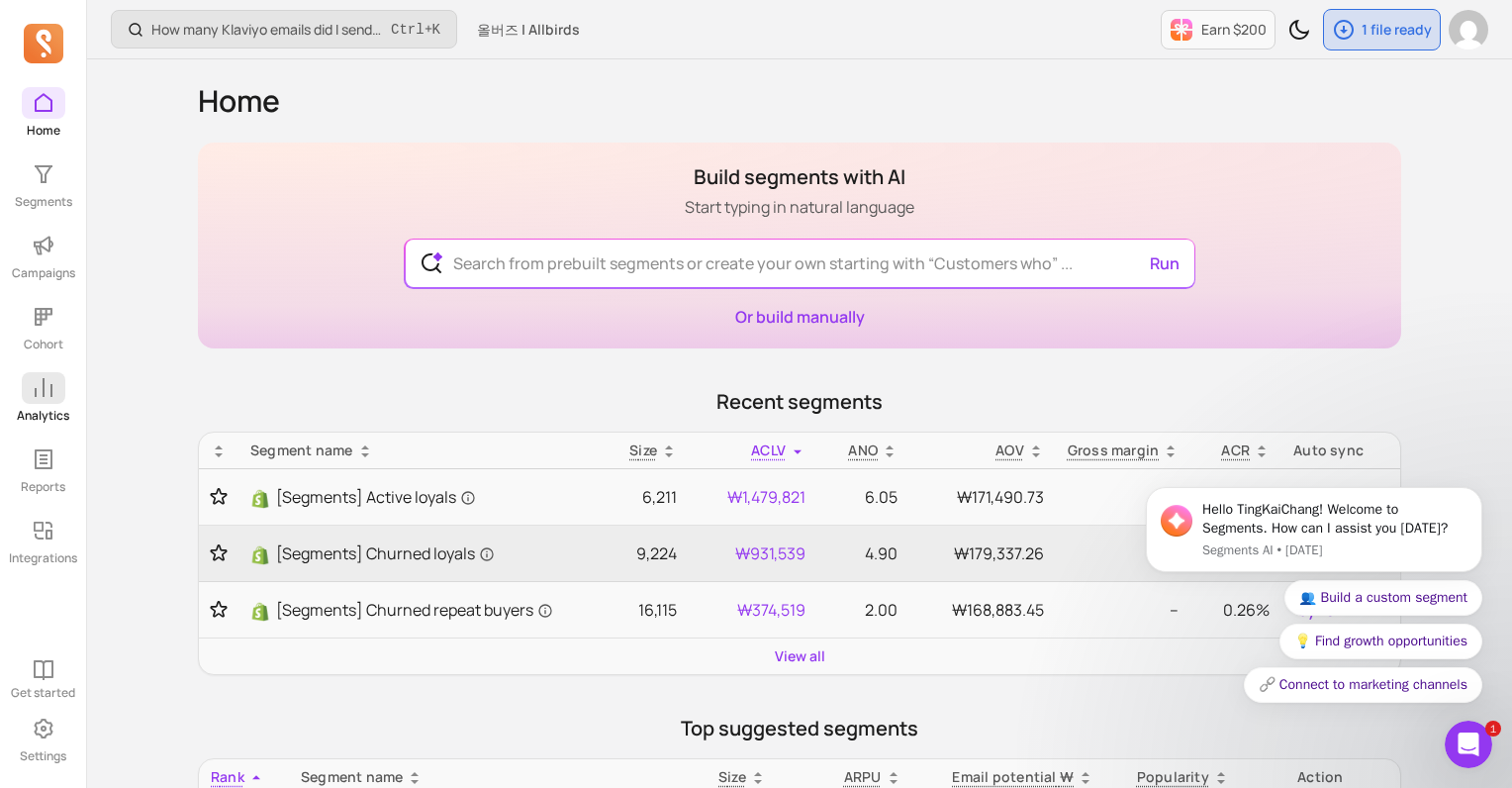 click at bounding box center (44, 388) 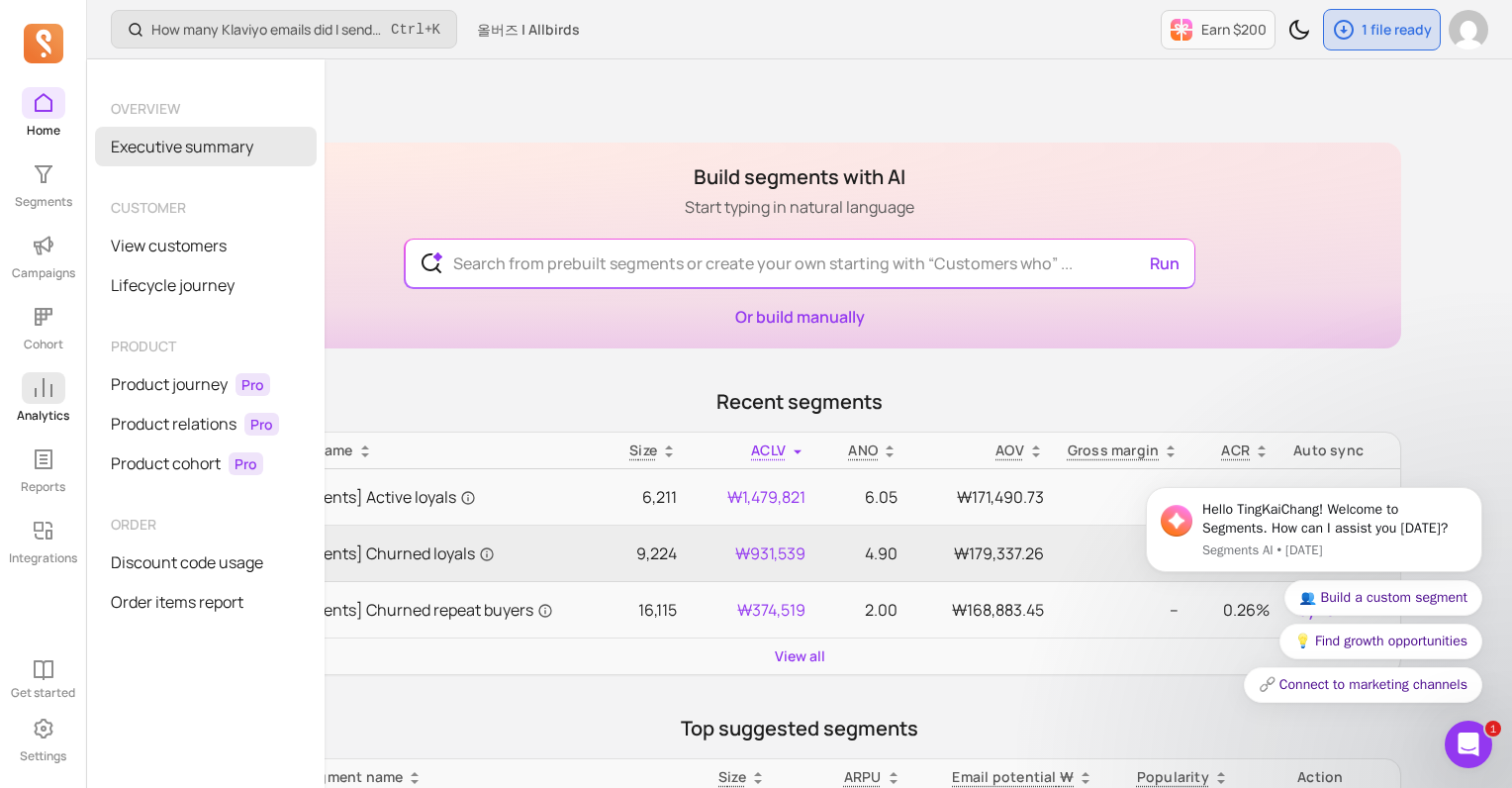 click on "Executive summary" at bounding box center [206, 147] 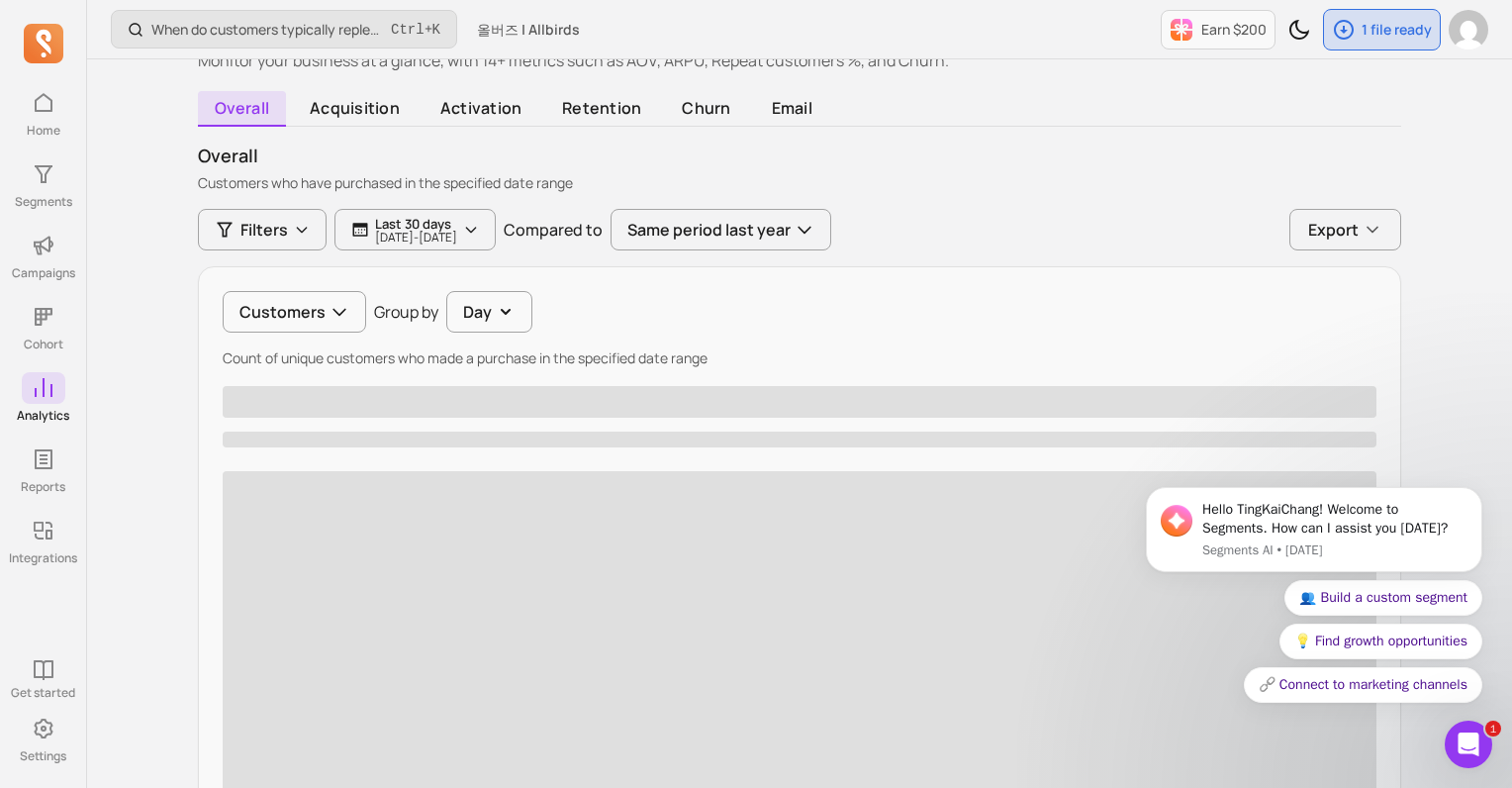 scroll, scrollTop: 79, scrollLeft: 0, axis: vertical 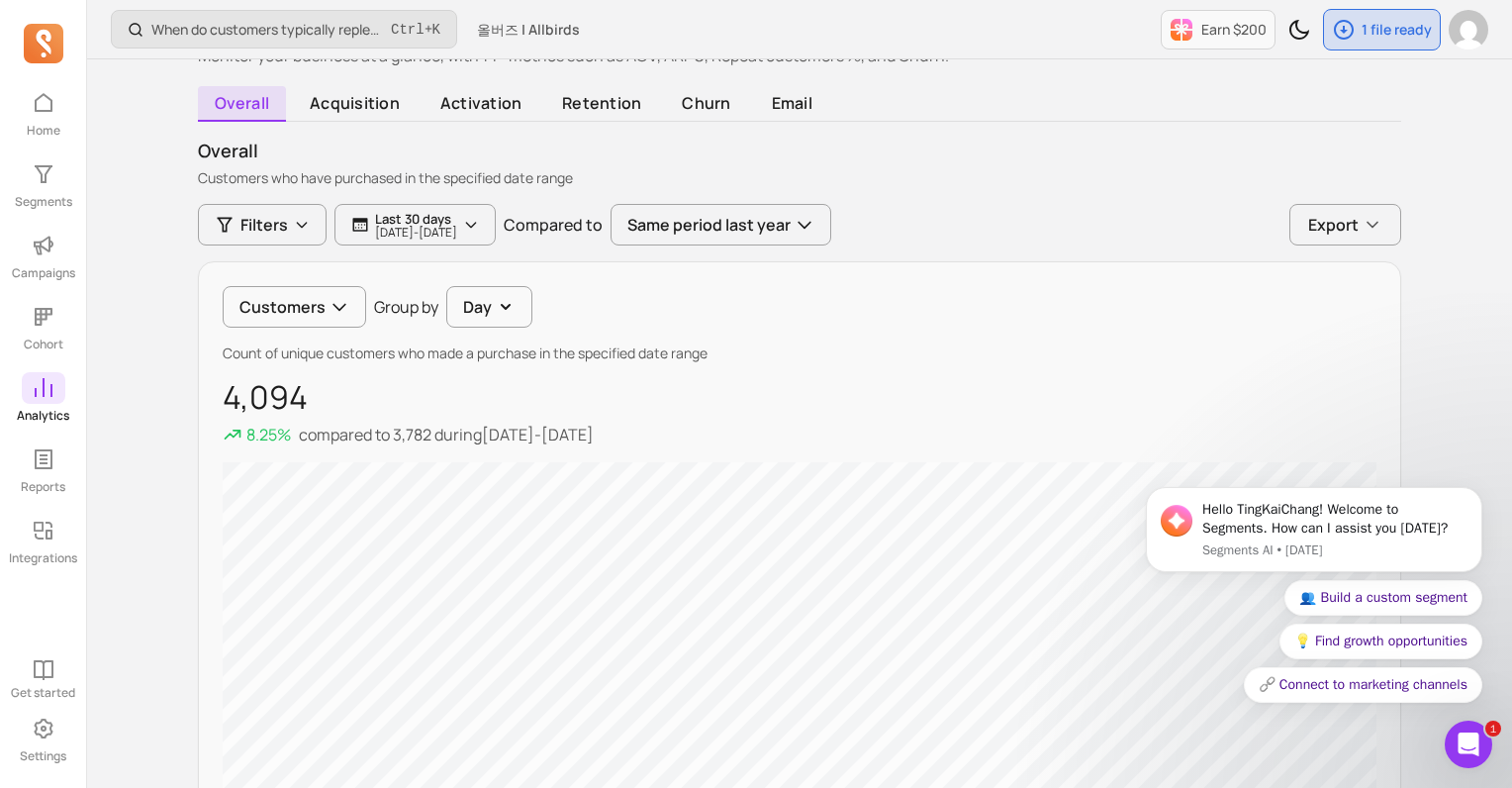 click 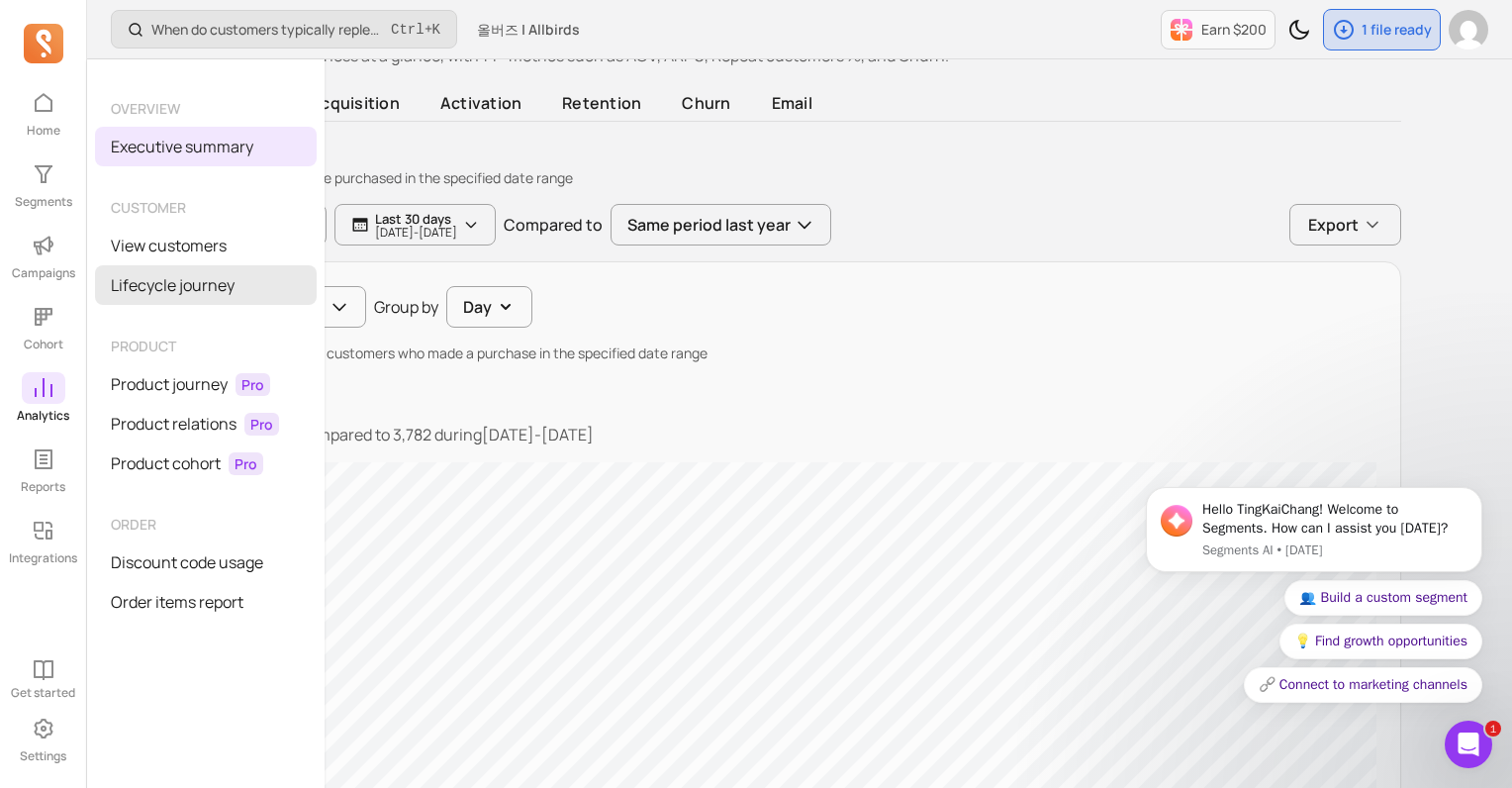 click on "Lifecycle journey" at bounding box center [206, 285] 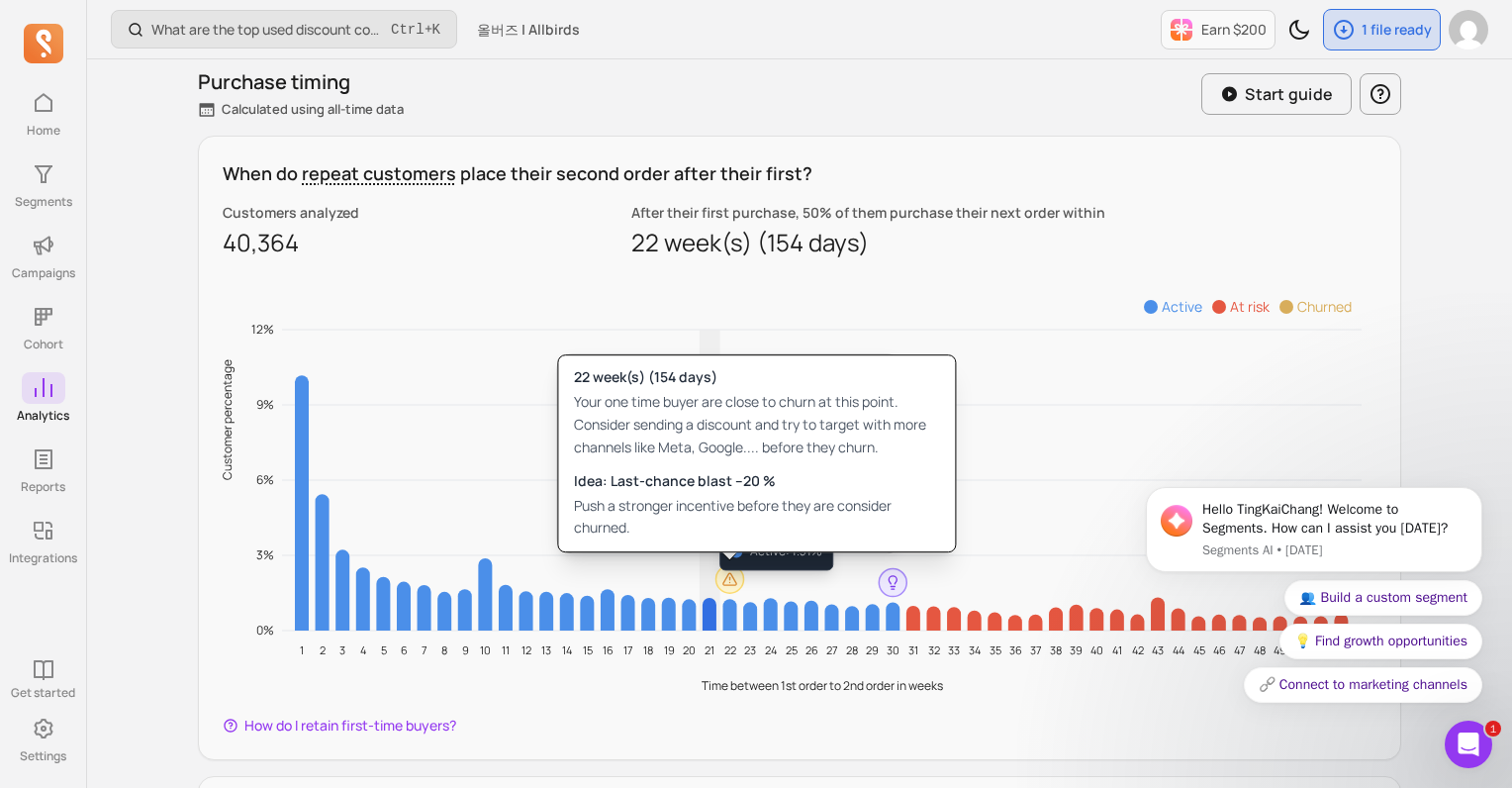 scroll, scrollTop: 857, scrollLeft: 0, axis: vertical 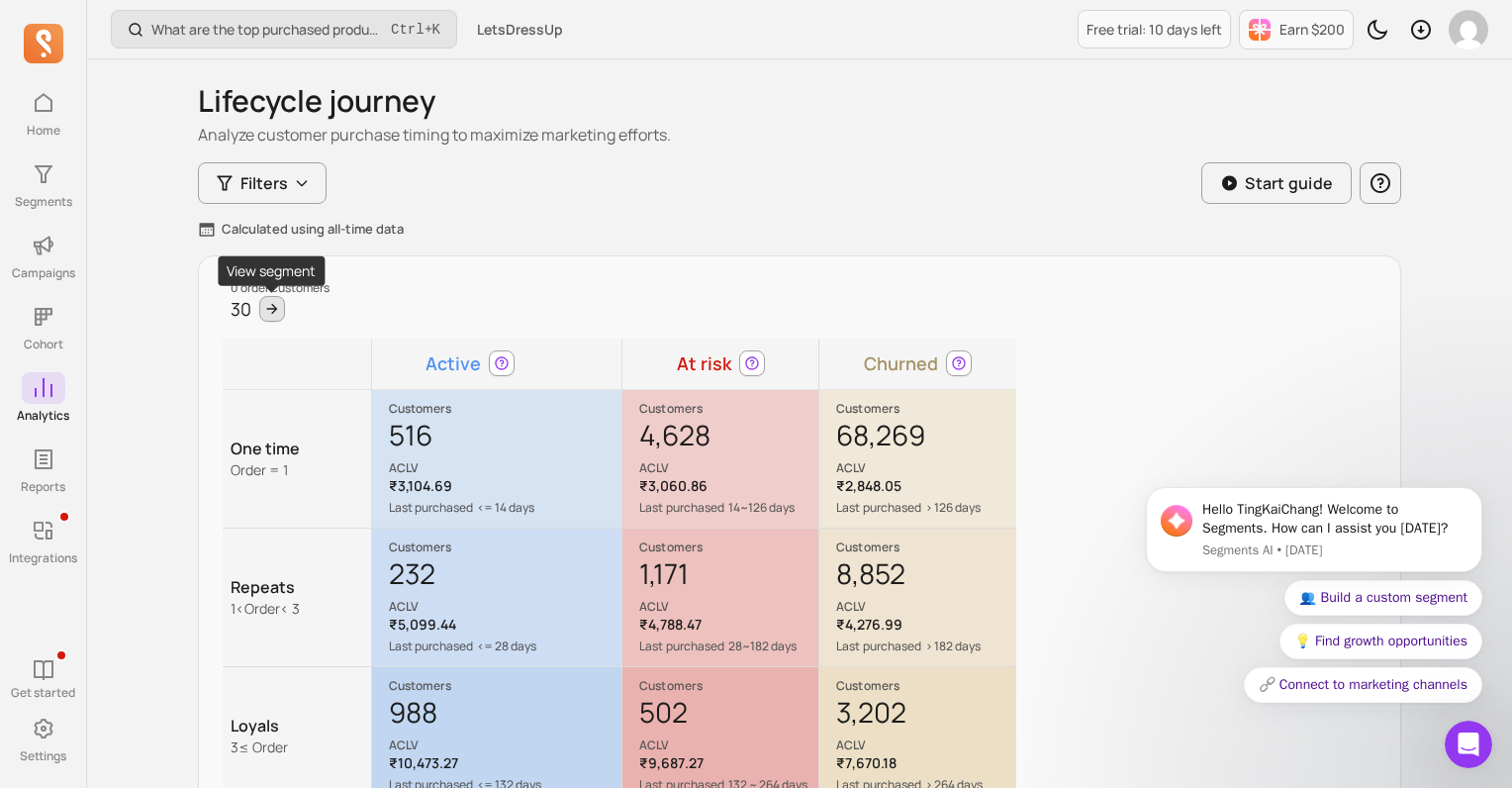 click 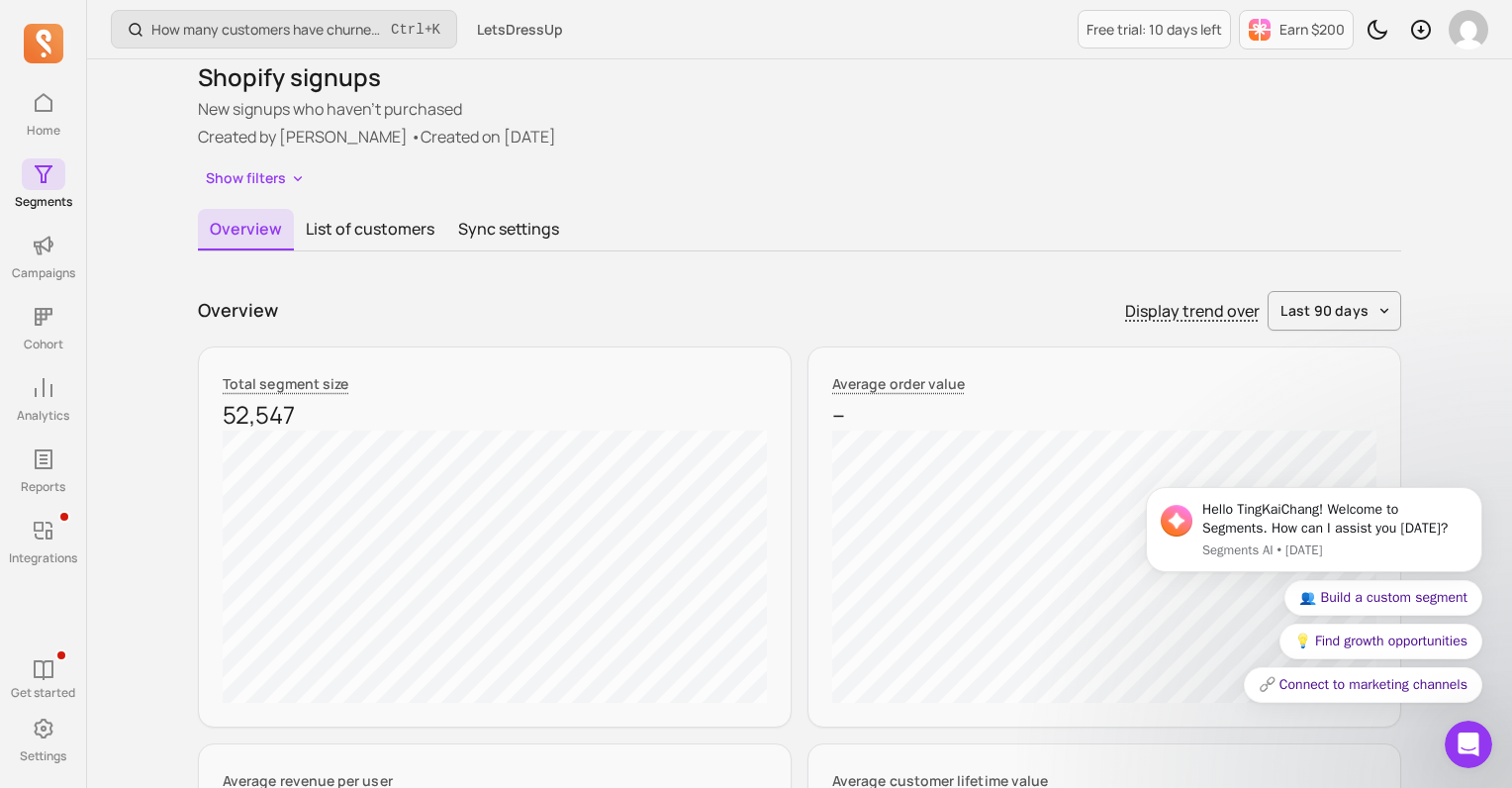scroll, scrollTop: 0, scrollLeft: 0, axis: both 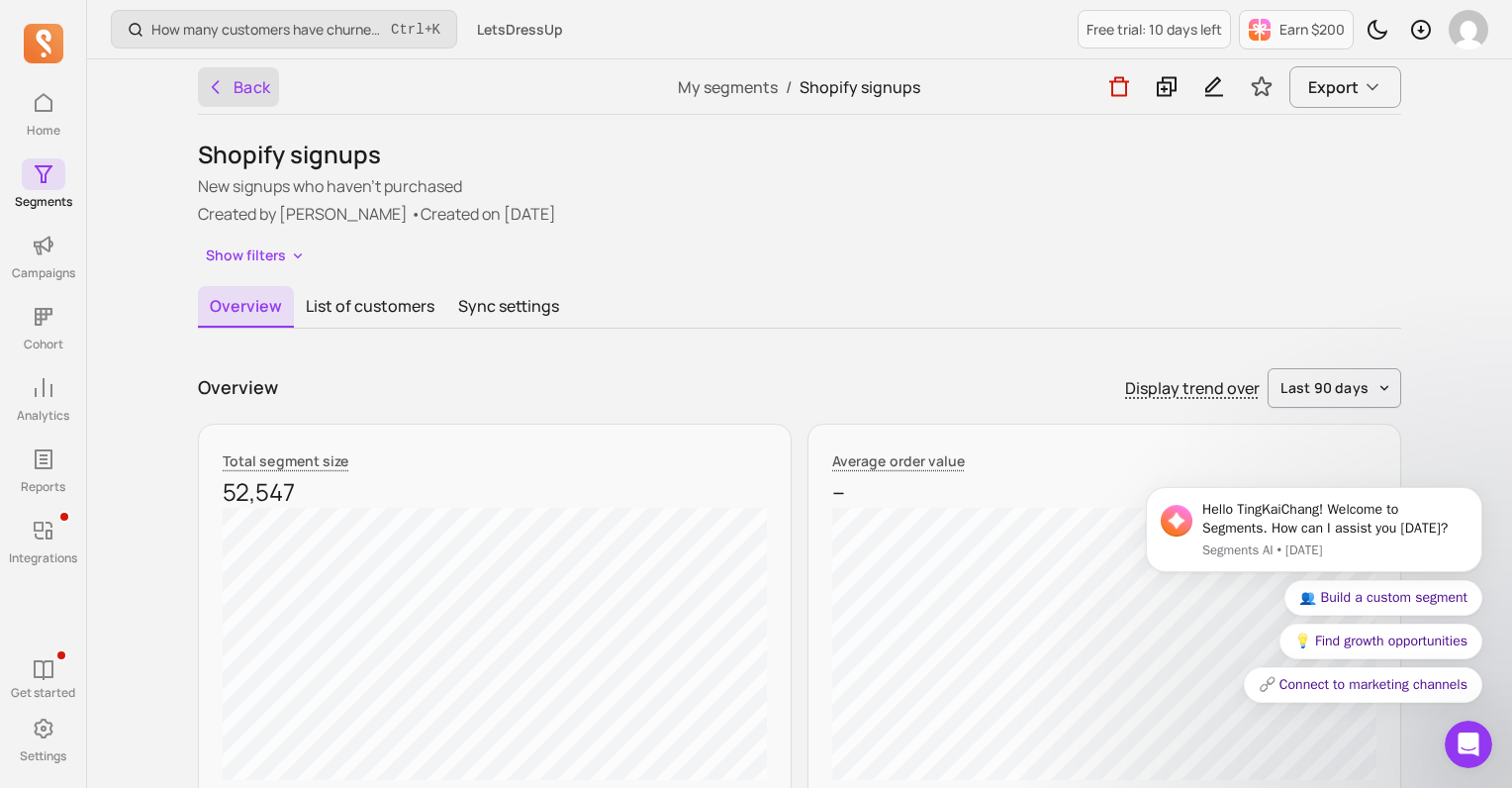 click 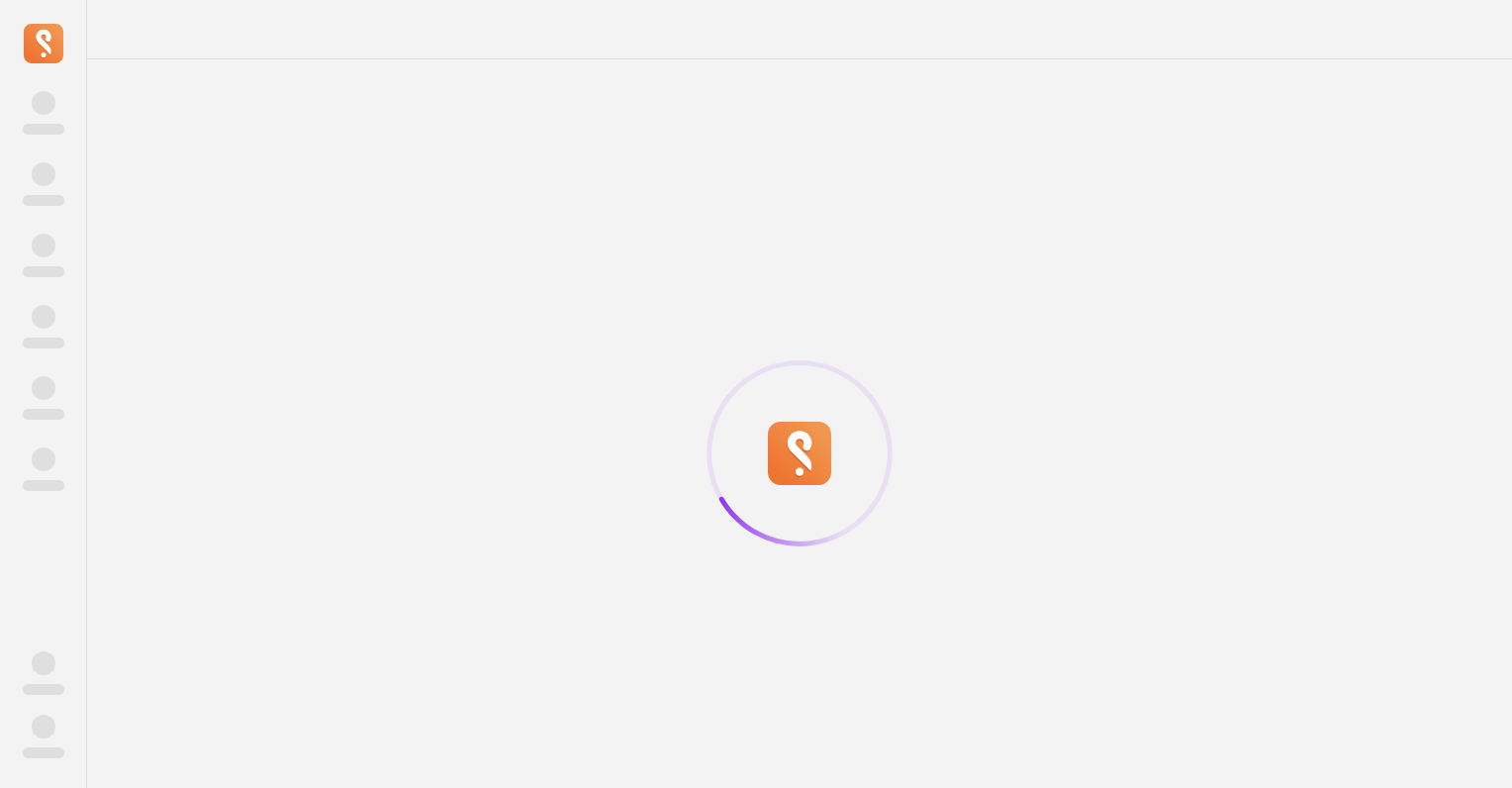 scroll, scrollTop: 0, scrollLeft: 0, axis: both 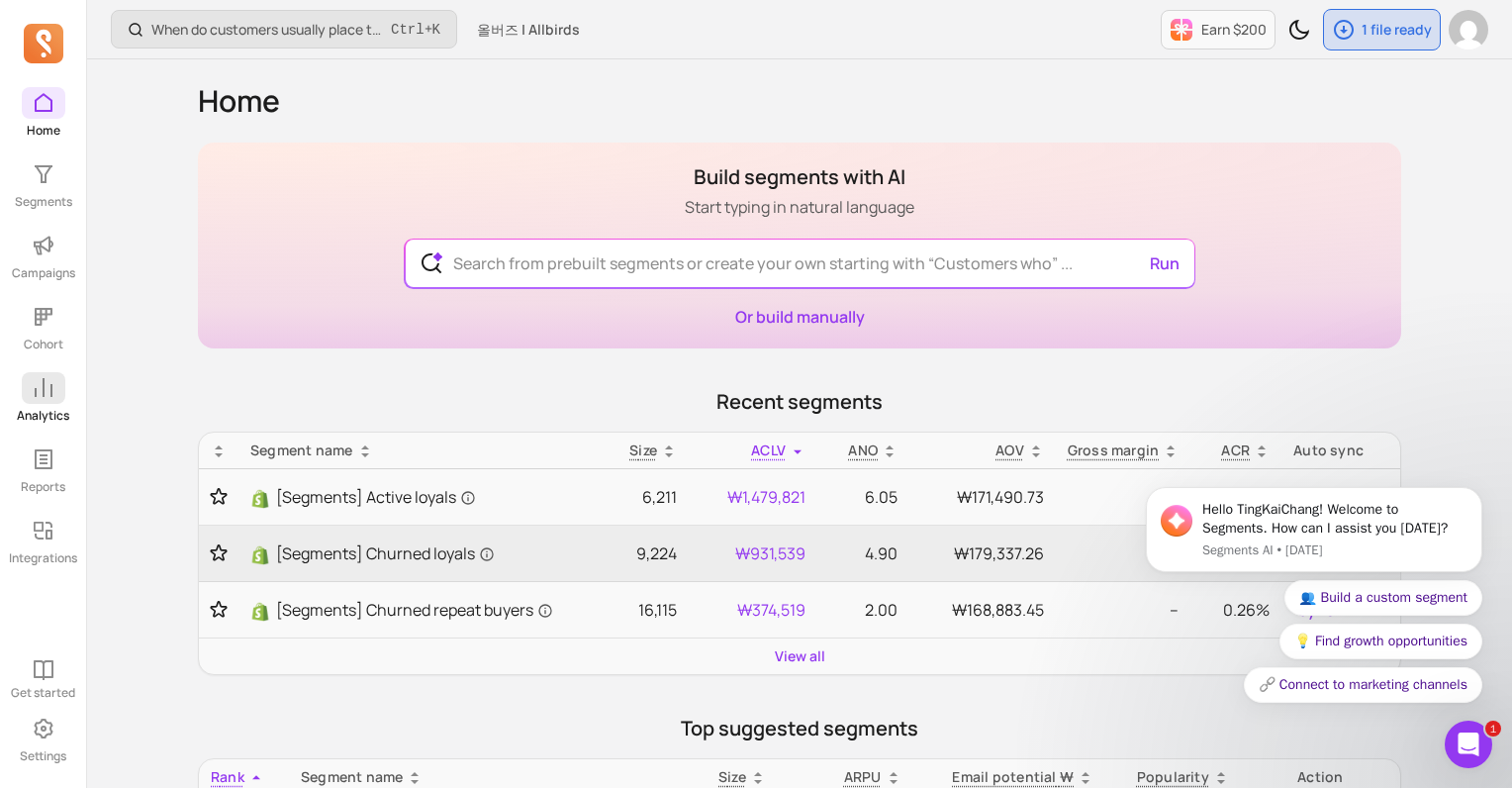 click on "Home Segments Campaigns Cohort Analytics Reports Integrations" at bounding box center (43, 327) 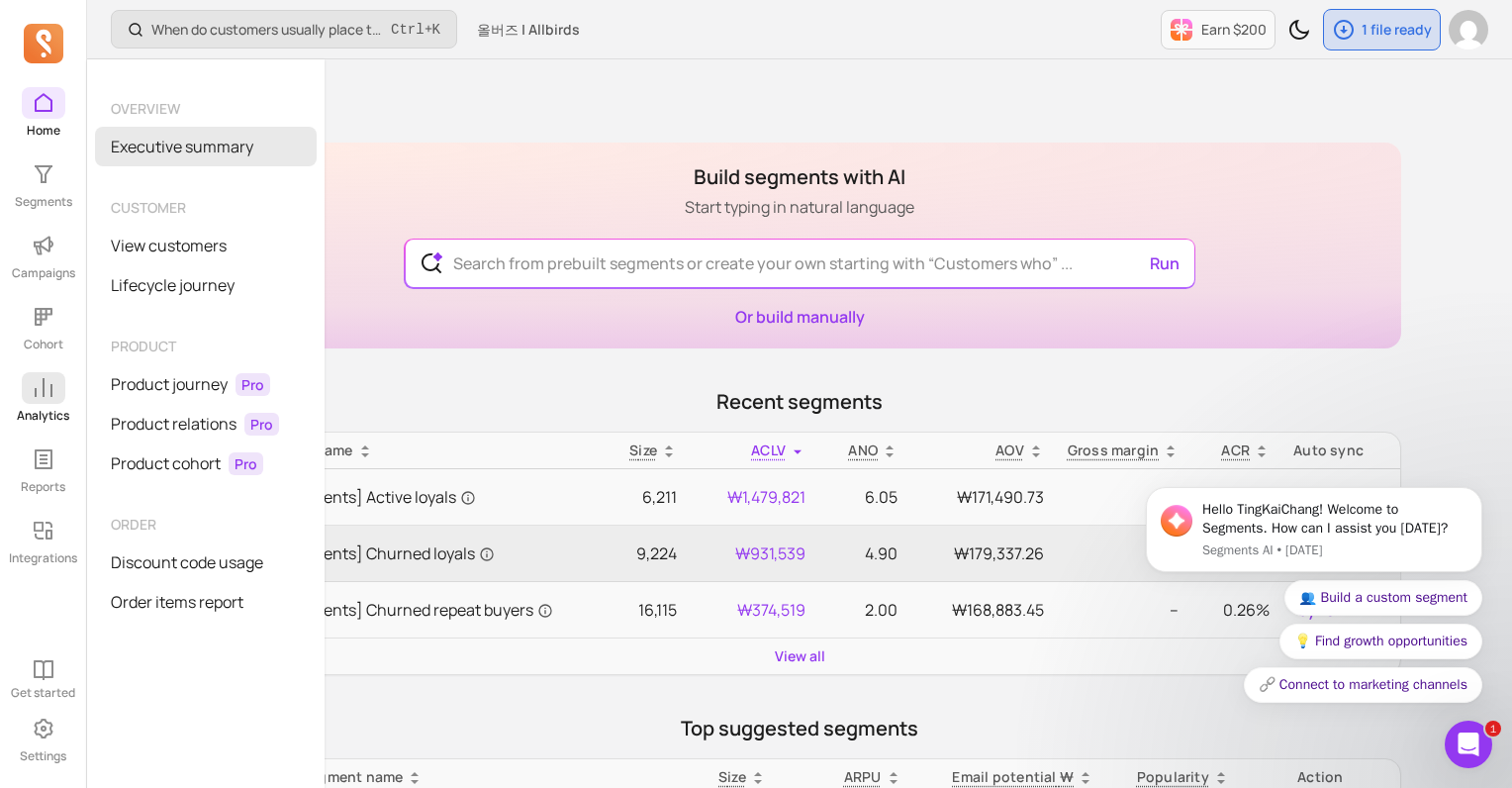 click on "Executive summary" at bounding box center (206, 147) 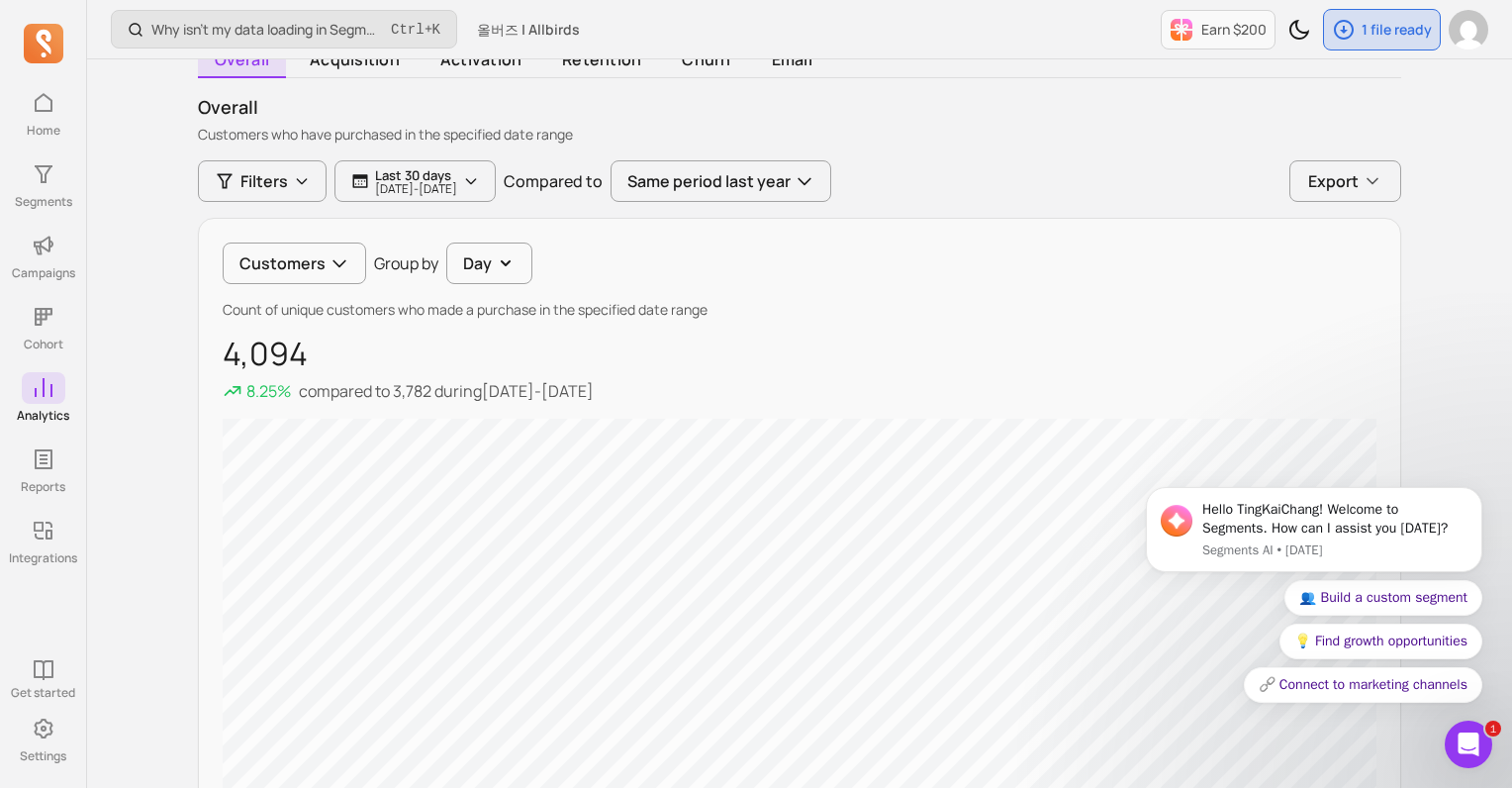scroll, scrollTop: 0, scrollLeft: 0, axis: both 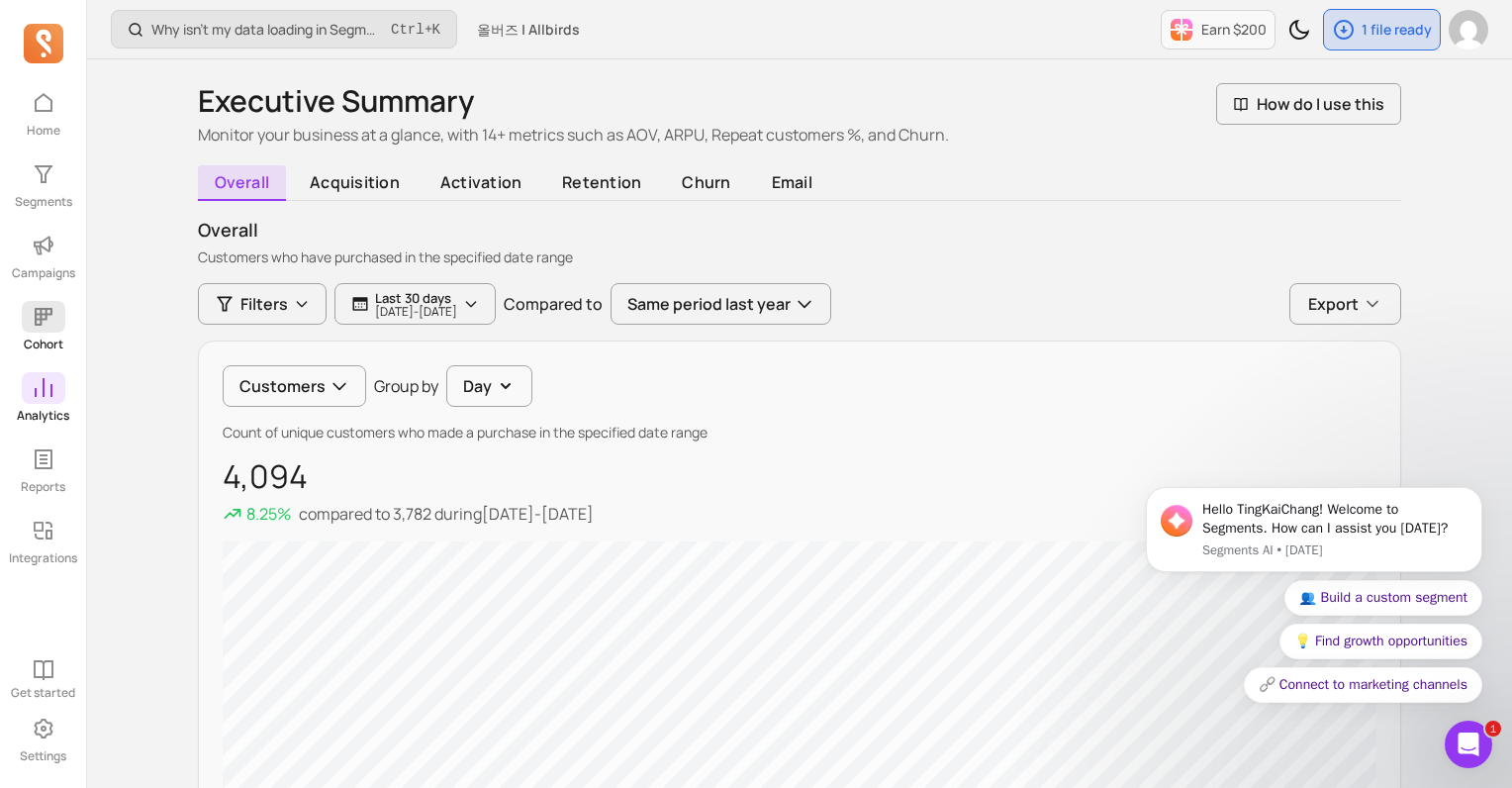 click on "Cohort" at bounding box center [44, 345] 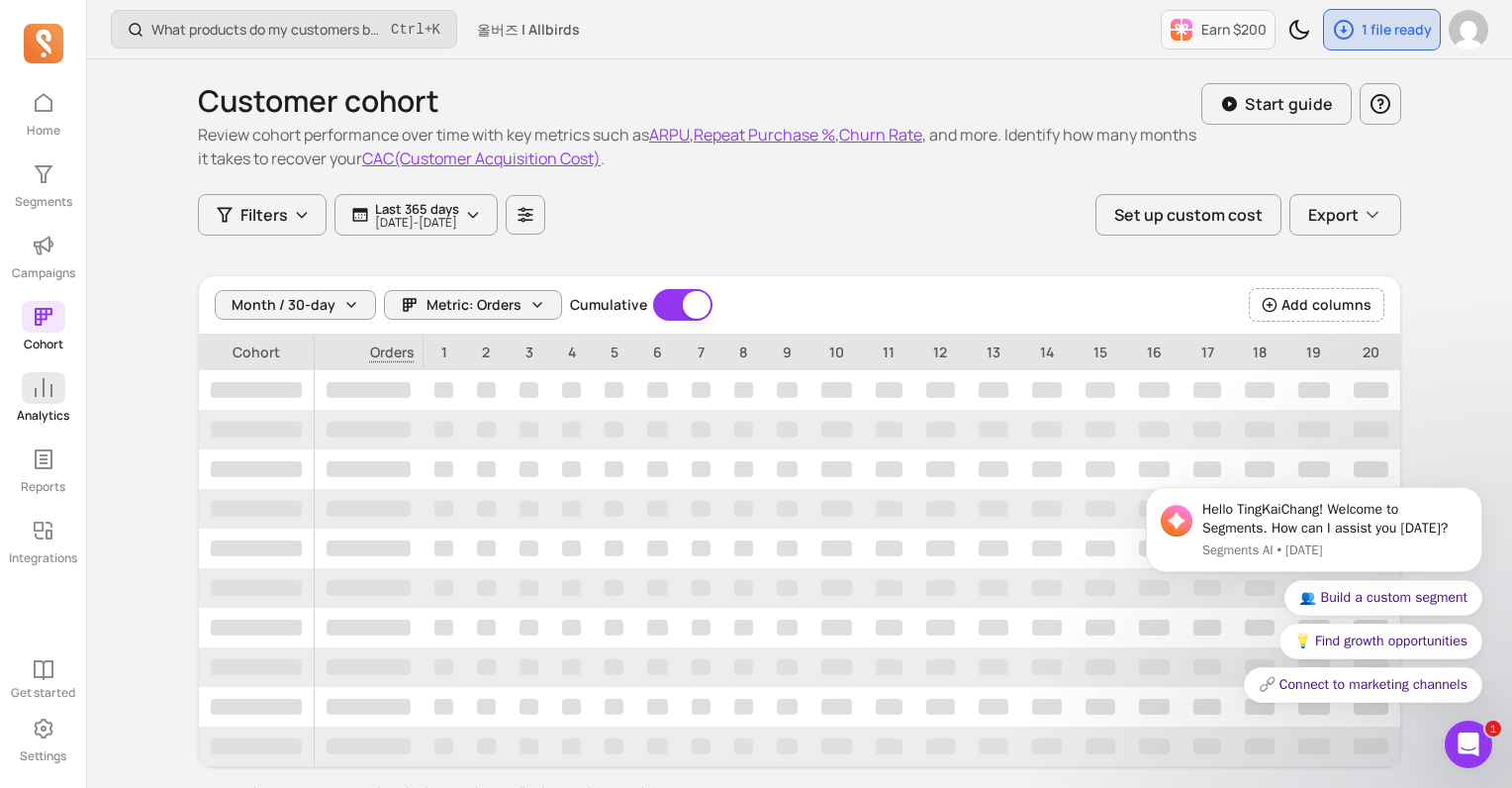 click 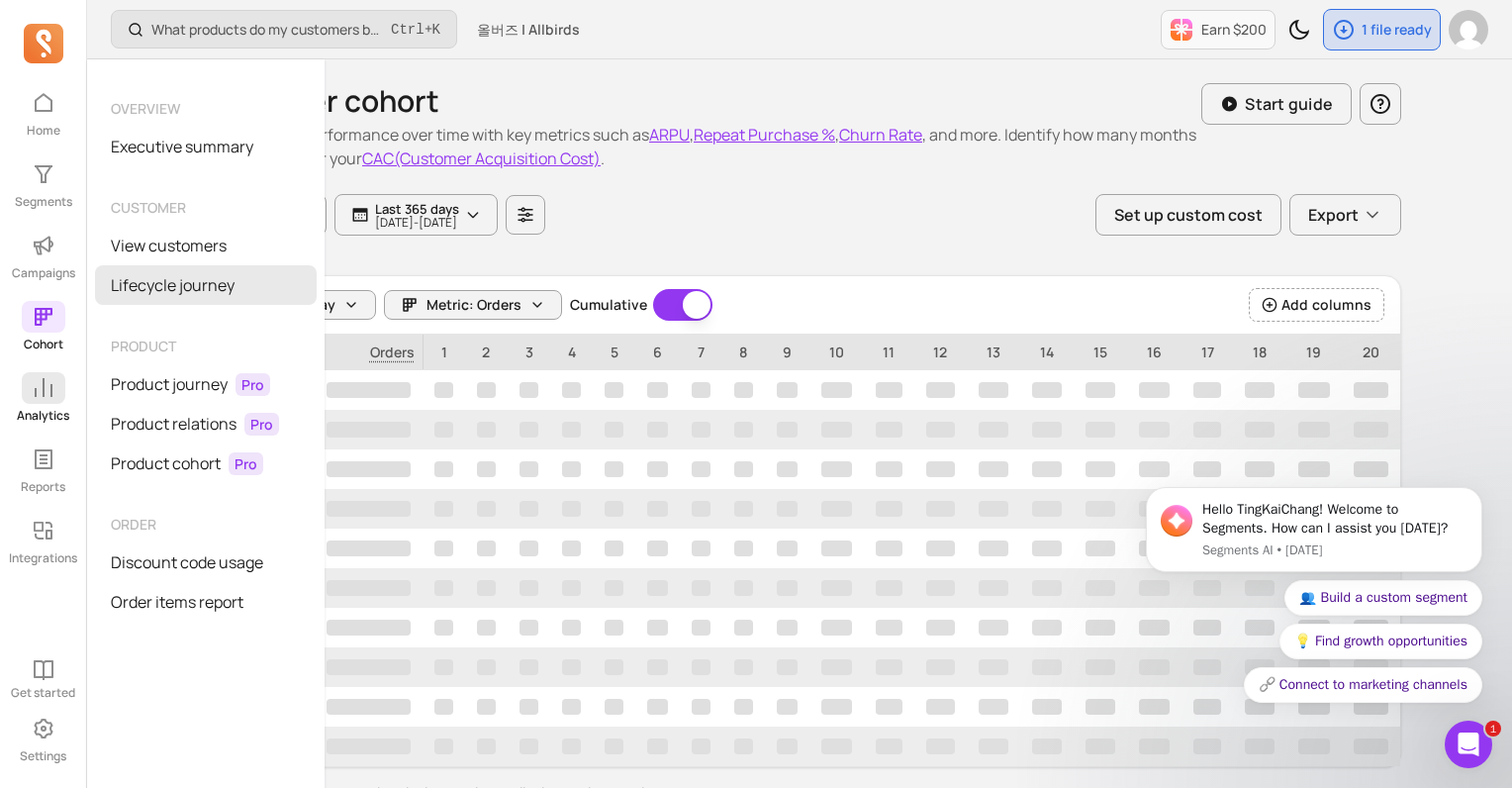 click on "Lifecycle journey" at bounding box center [206, 285] 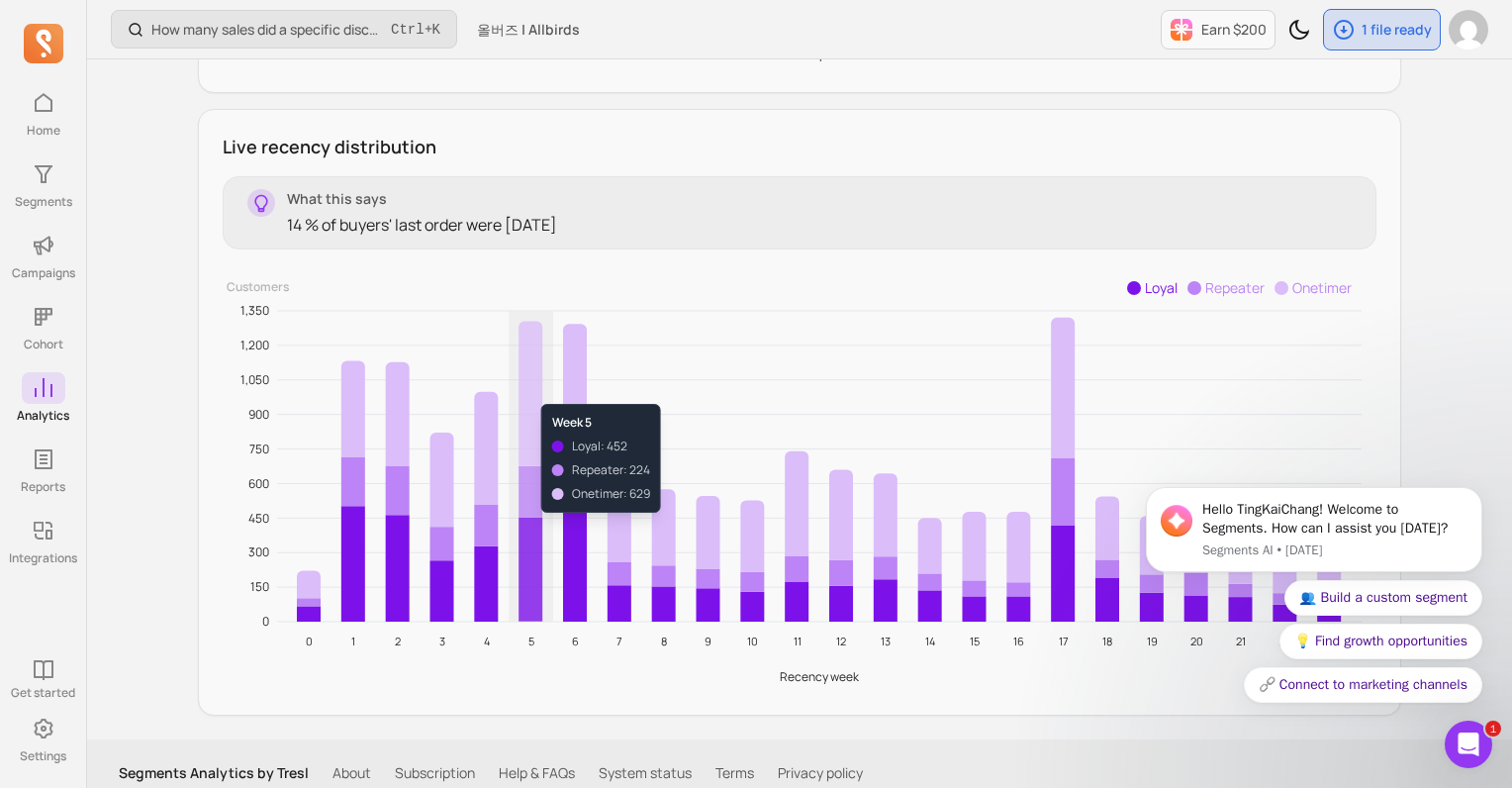 scroll, scrollTop: 2164, scrollLeft: 0, axis: vertical 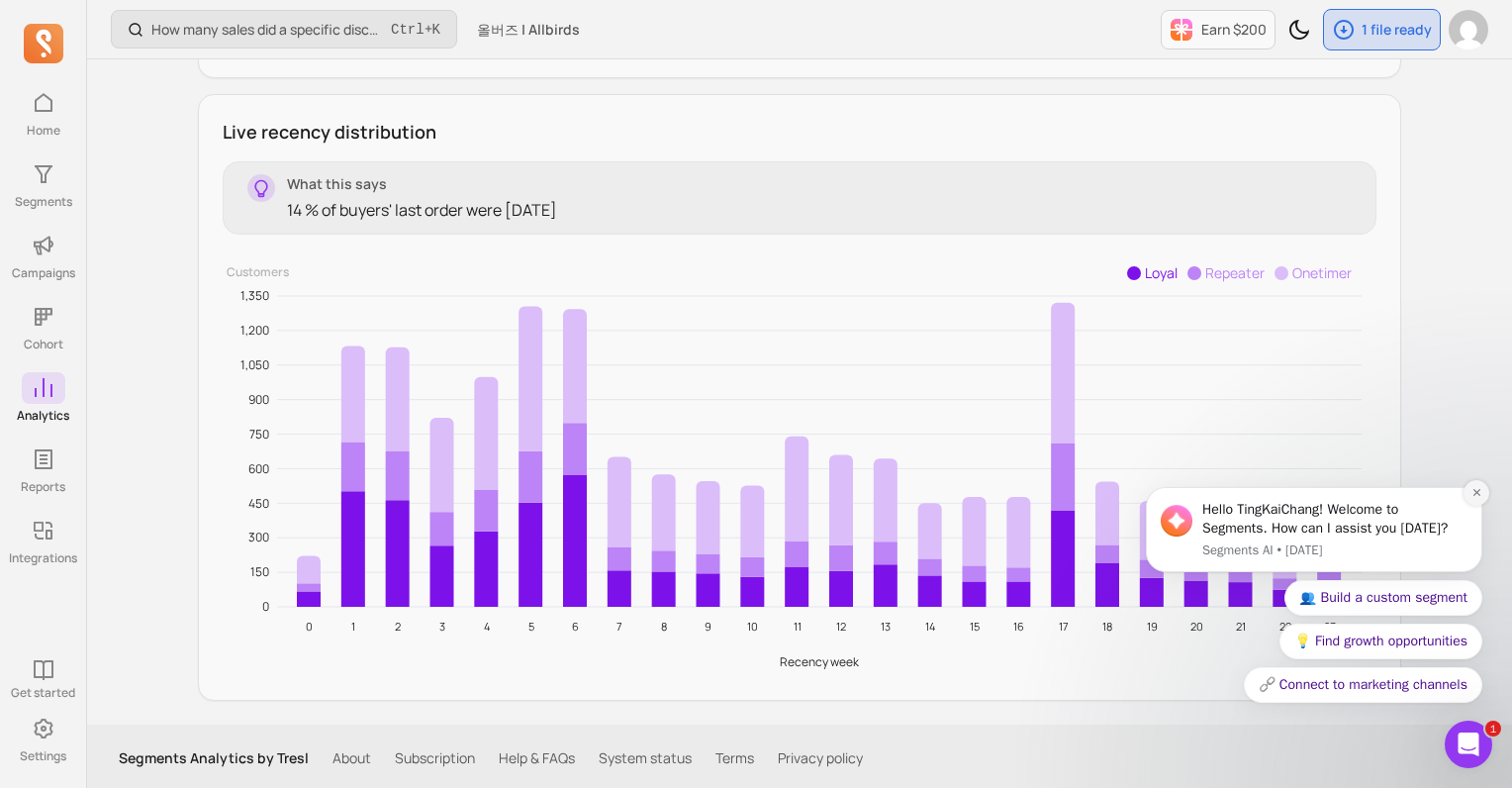 click 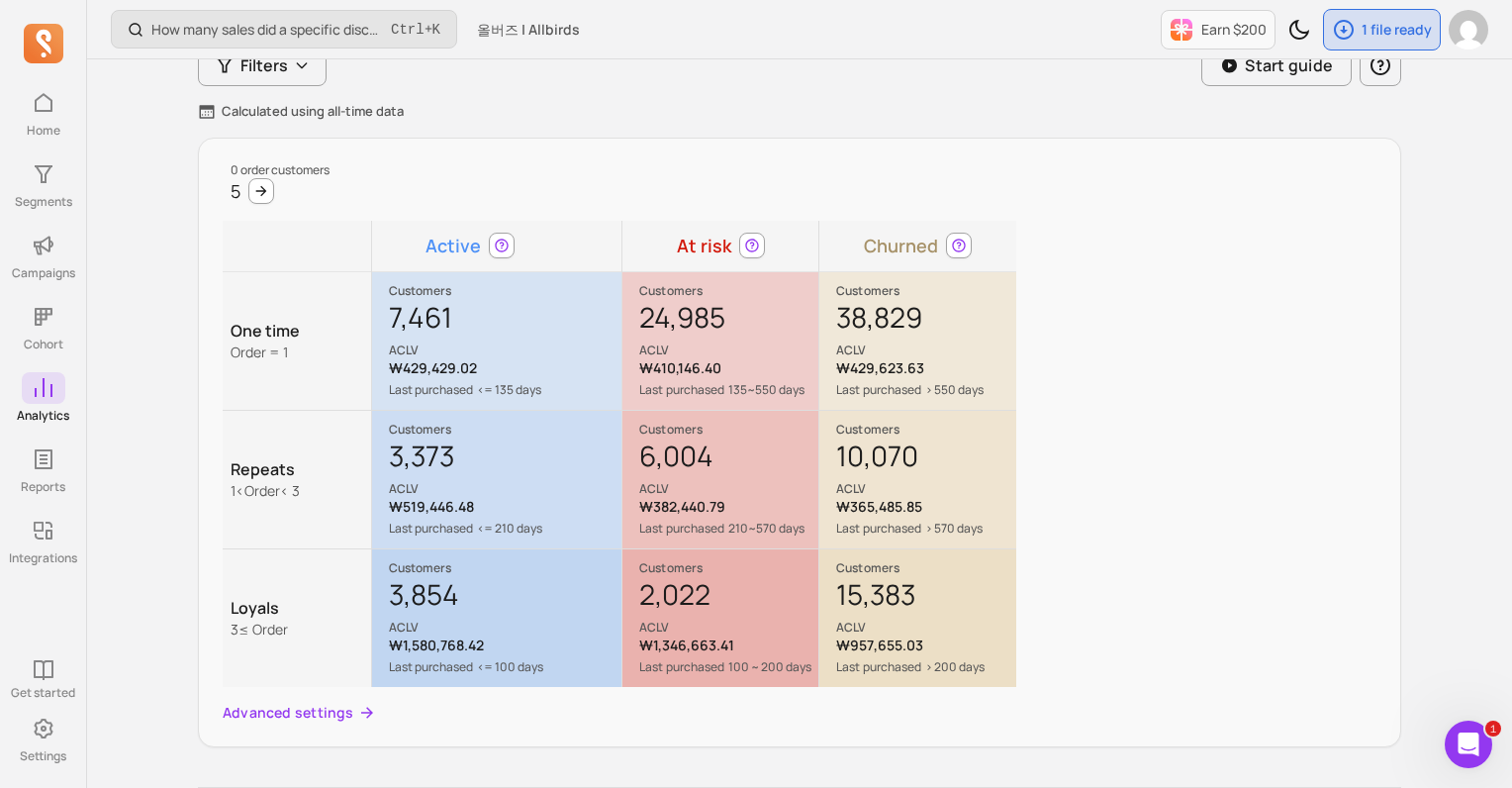 scroll, scrollTop: 145, scrollLeft: 0, axis: vertical 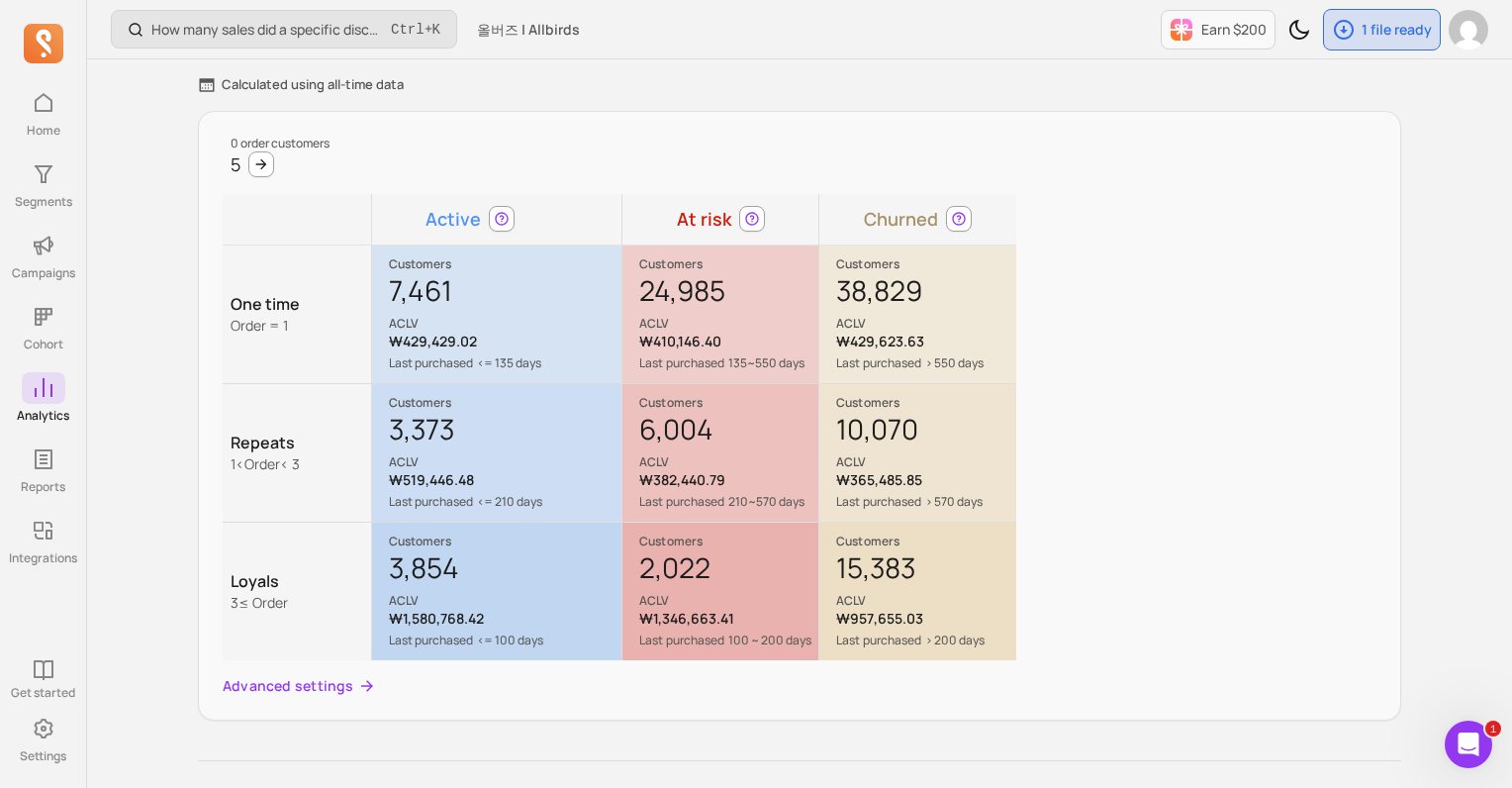 click on "How many sales did a specific discount code generate? Ctrl  +  K 올버즈 | Allbirds   Earn $200 1   file ready Lifecycle journey Analyze customer purchase timing to maximize marketing efforts. Filters Start guide Calculated using all-time data 0 order customers 5 Active At risk Churned One time Order = 1 Customers 7,461 ACLV ₩429,429.02 Last purchased <= 135 days Suggested action Optimize for early post-purchase. Create bounce-back flows with small add-on or 'free gift, just pay shipping' to reinforce buying habit. Cross-sell complementary and next best products. Suggested discount 7-11% Email campaign potential revenue   ₩12,753,011.04 View segment Customers 24,985 ACLV ₩410,146.40 Last purchased 135~550 days Suggested action Create tiered discount strategy in post-purchase flows. Ramp up discounts relative to churn risk. Cross-sell matching products. Offer subscribe & save when it makes sense. Suggested discount 8-14% Email campaign potential revenue   ₩6,624,065.24 View segment Customers 38,829" at bounding box center (800, 1333) 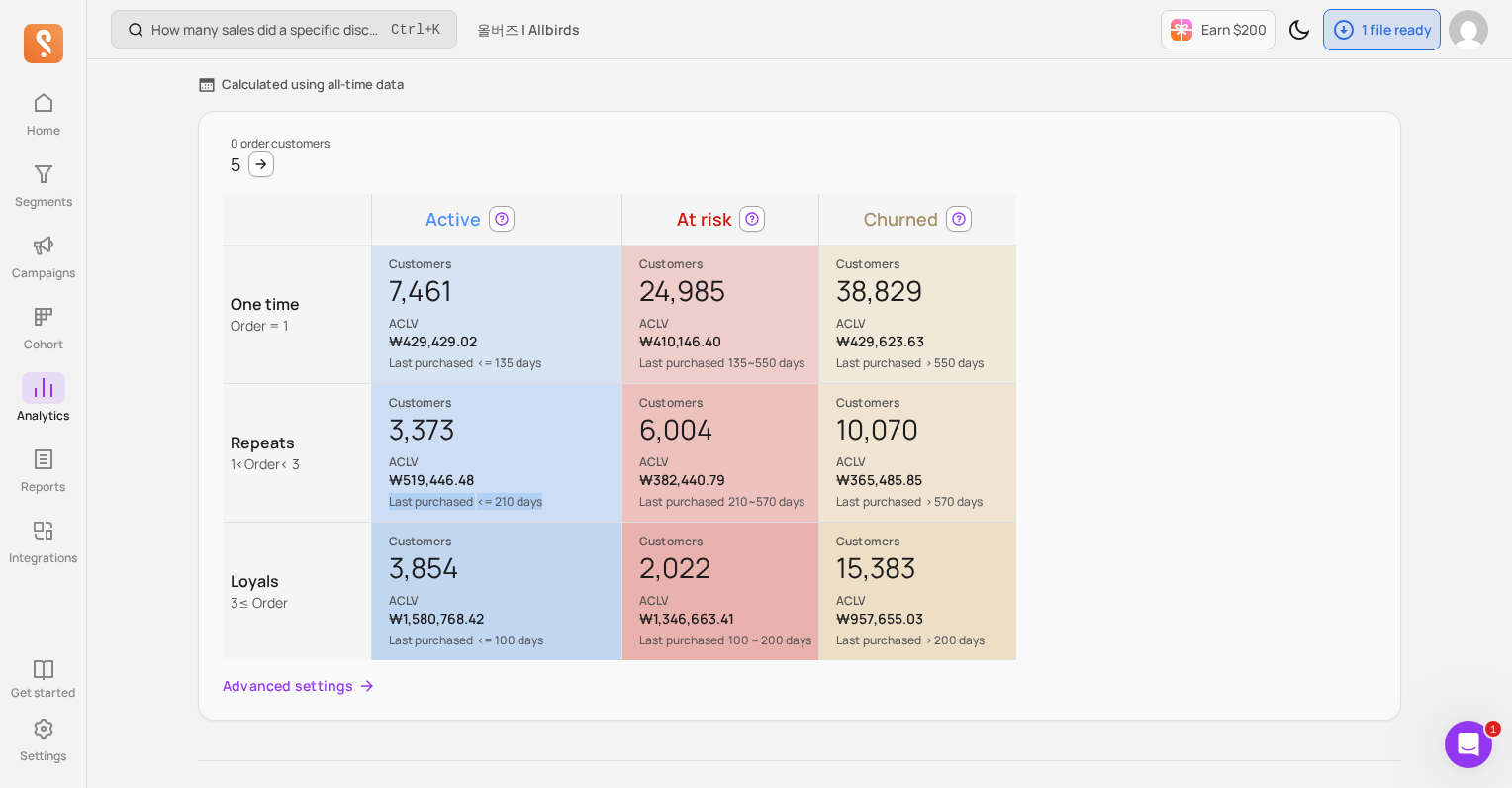 drag, startPoint x: 559, startPoint y: 505, endPoint x: 384, endPoint y: 513, distance: 175.1828 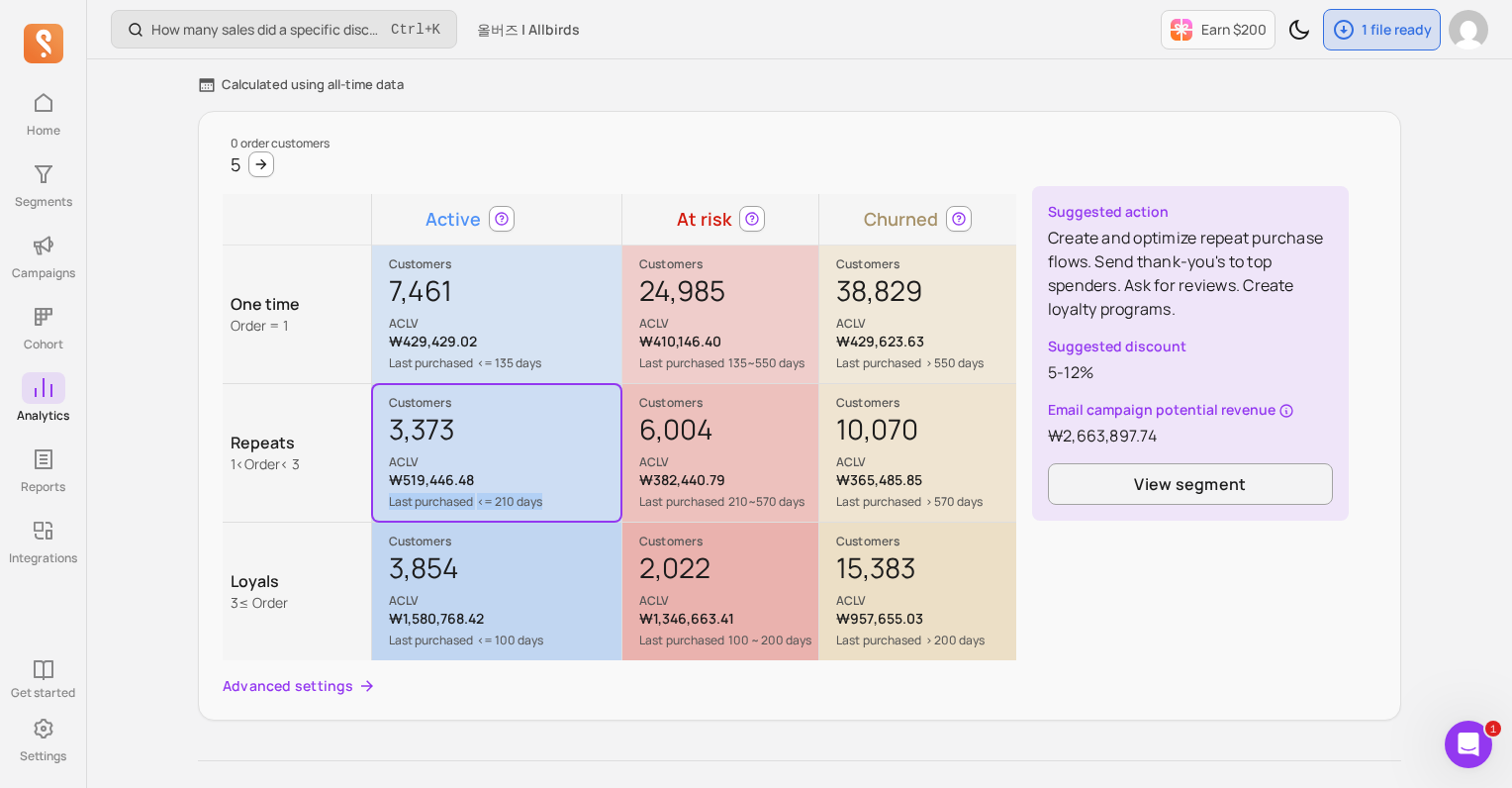 copy on "Last purchased <= 210 days" 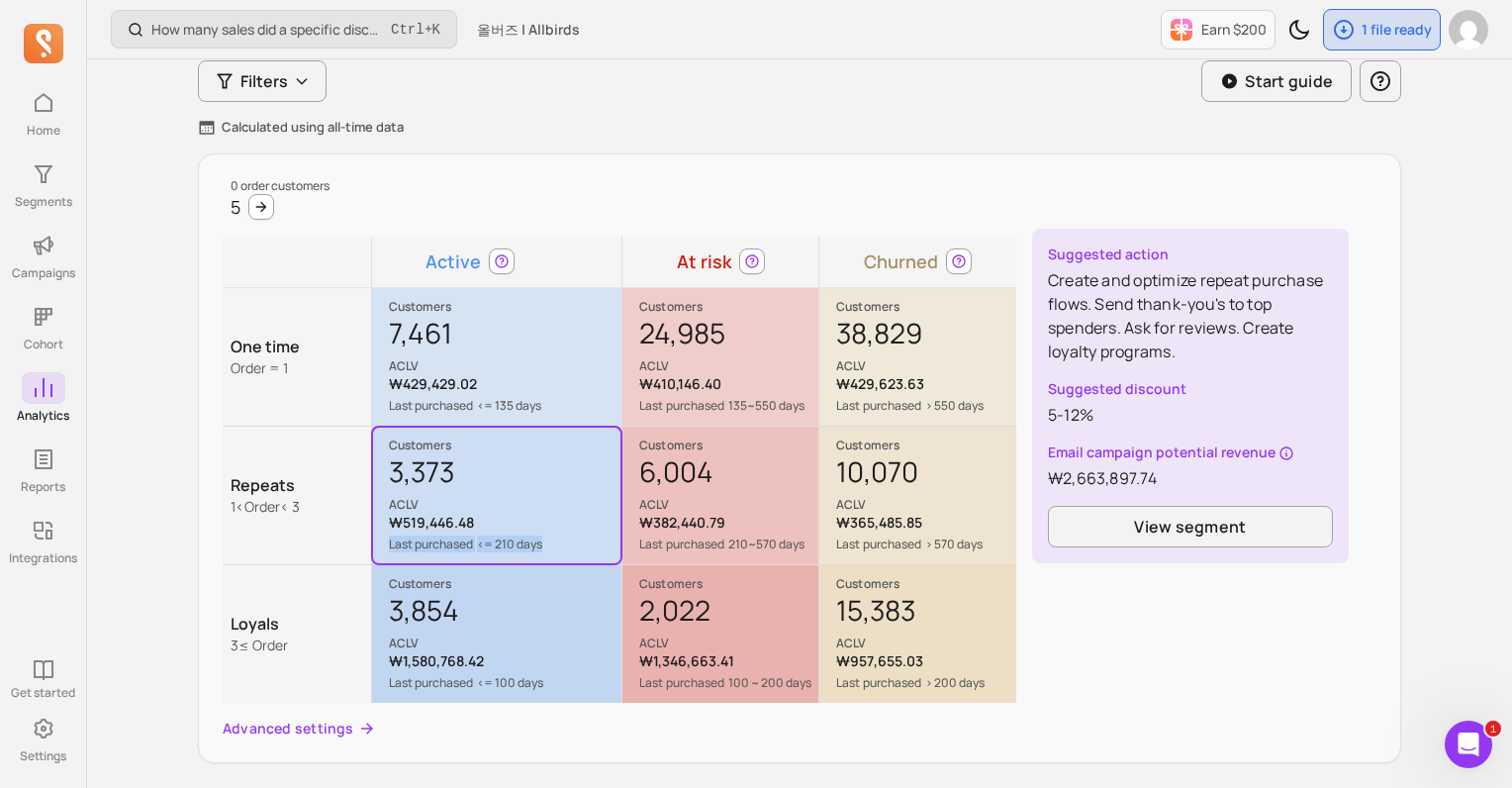scroll, scrollTop: 0, scrollLeft: 0, axis: both 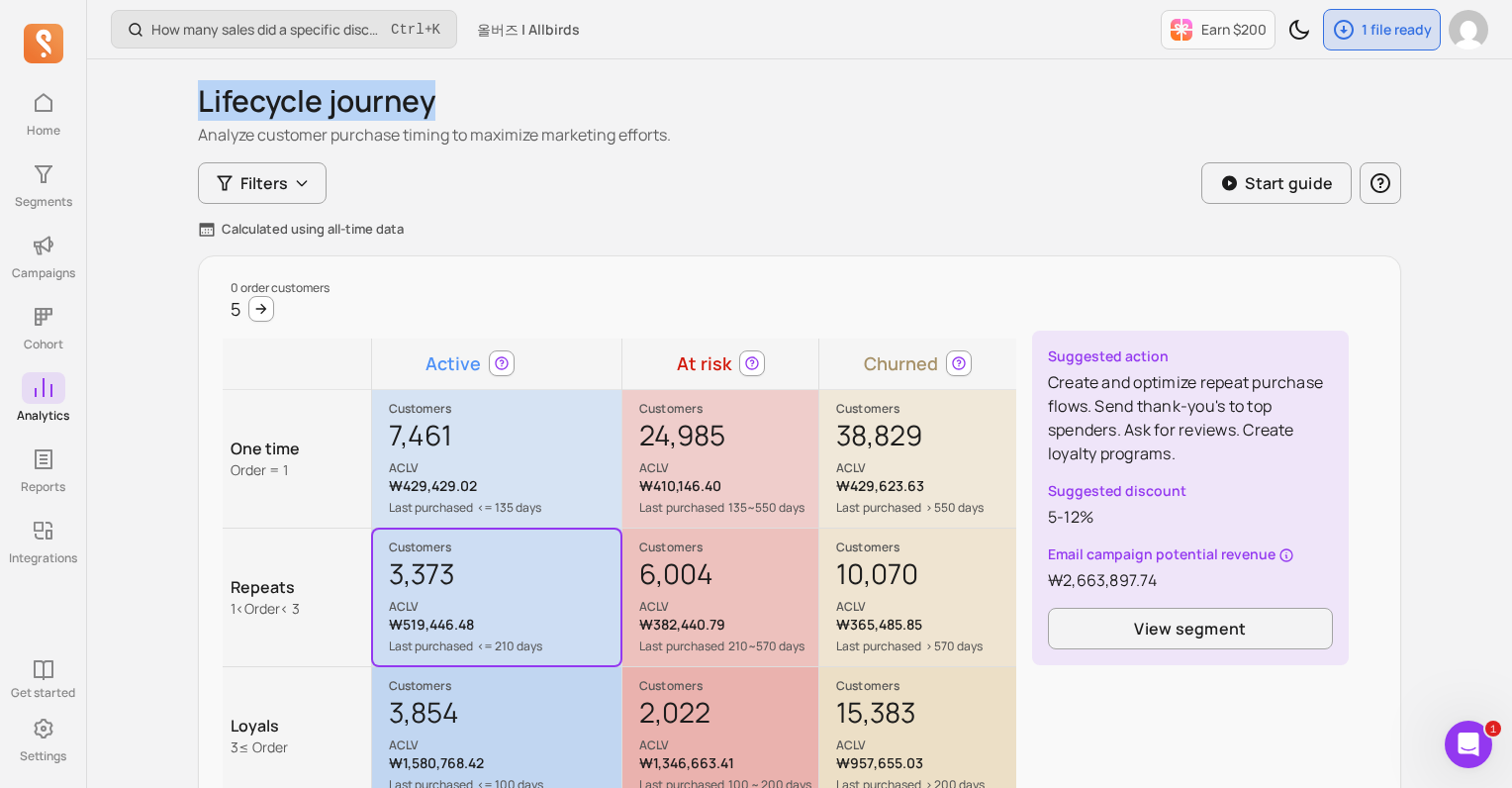 drag, startPoint x: 435, startPoint y: 108, endPoint x: 203, endPoint y: 107, distance: 232.00216 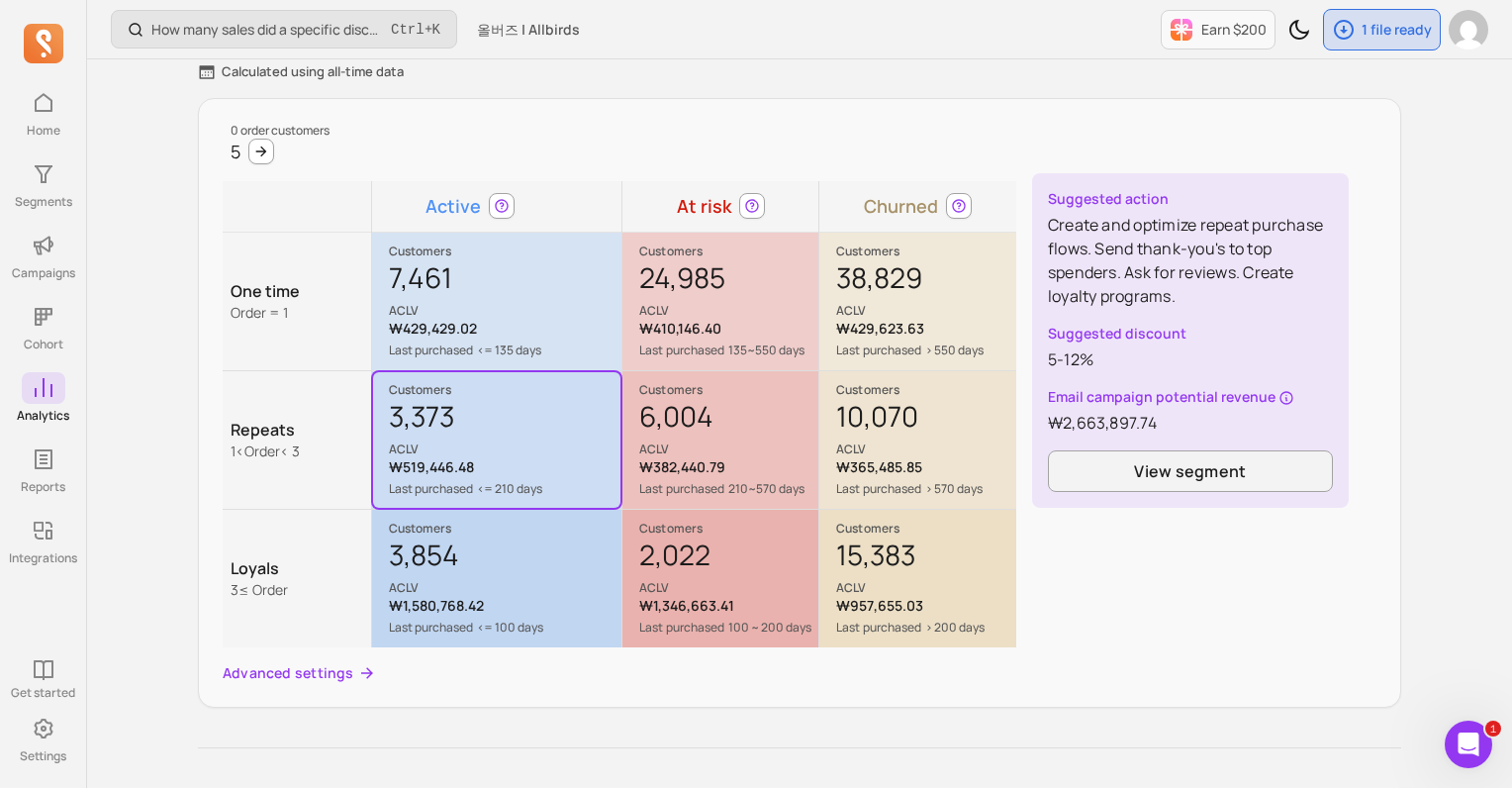 scroll, scrollTop: 158, scrollLeft: 0, axis: vertical 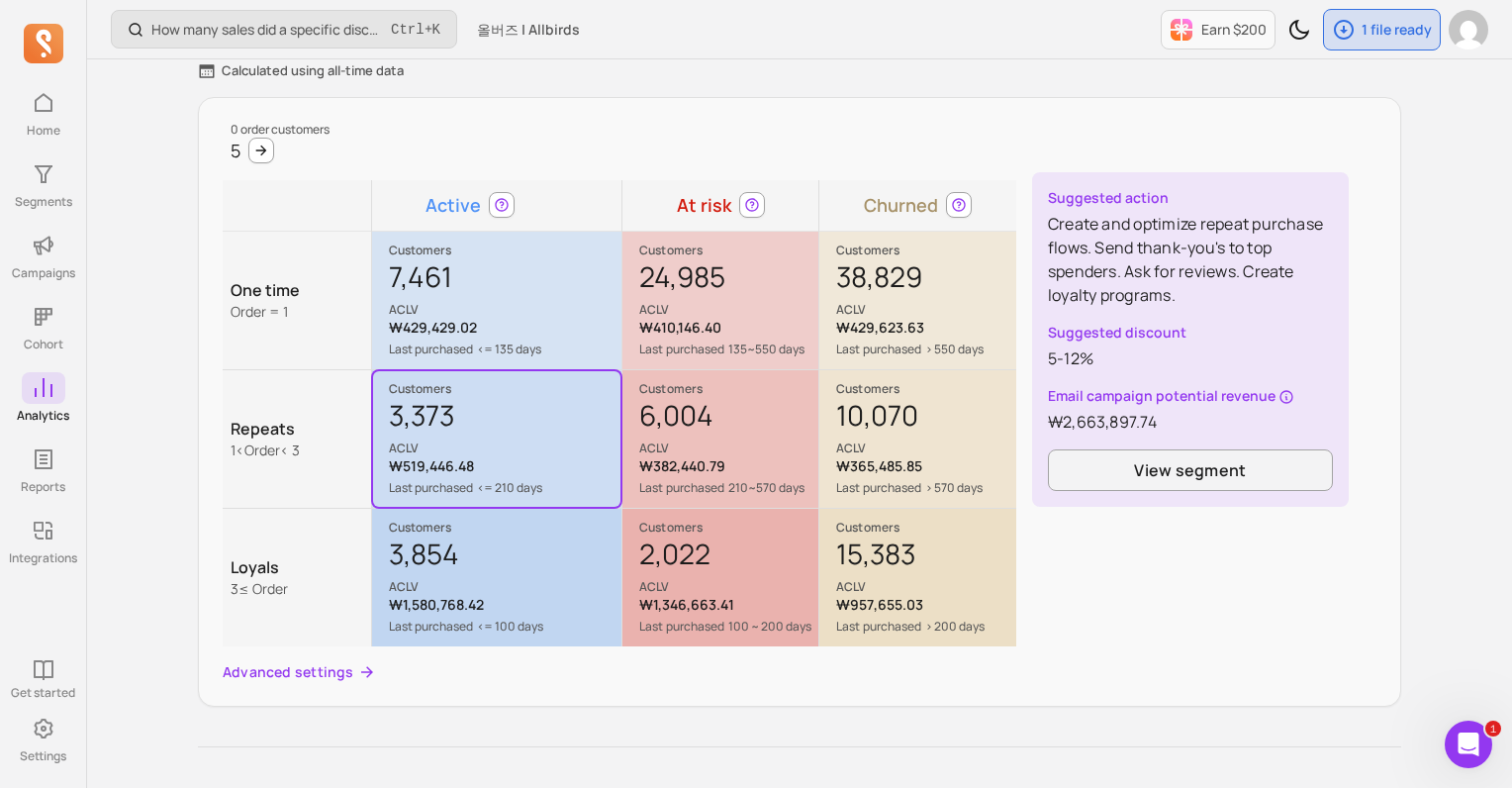 click on "ACLV" at bounding box center [728, 448] 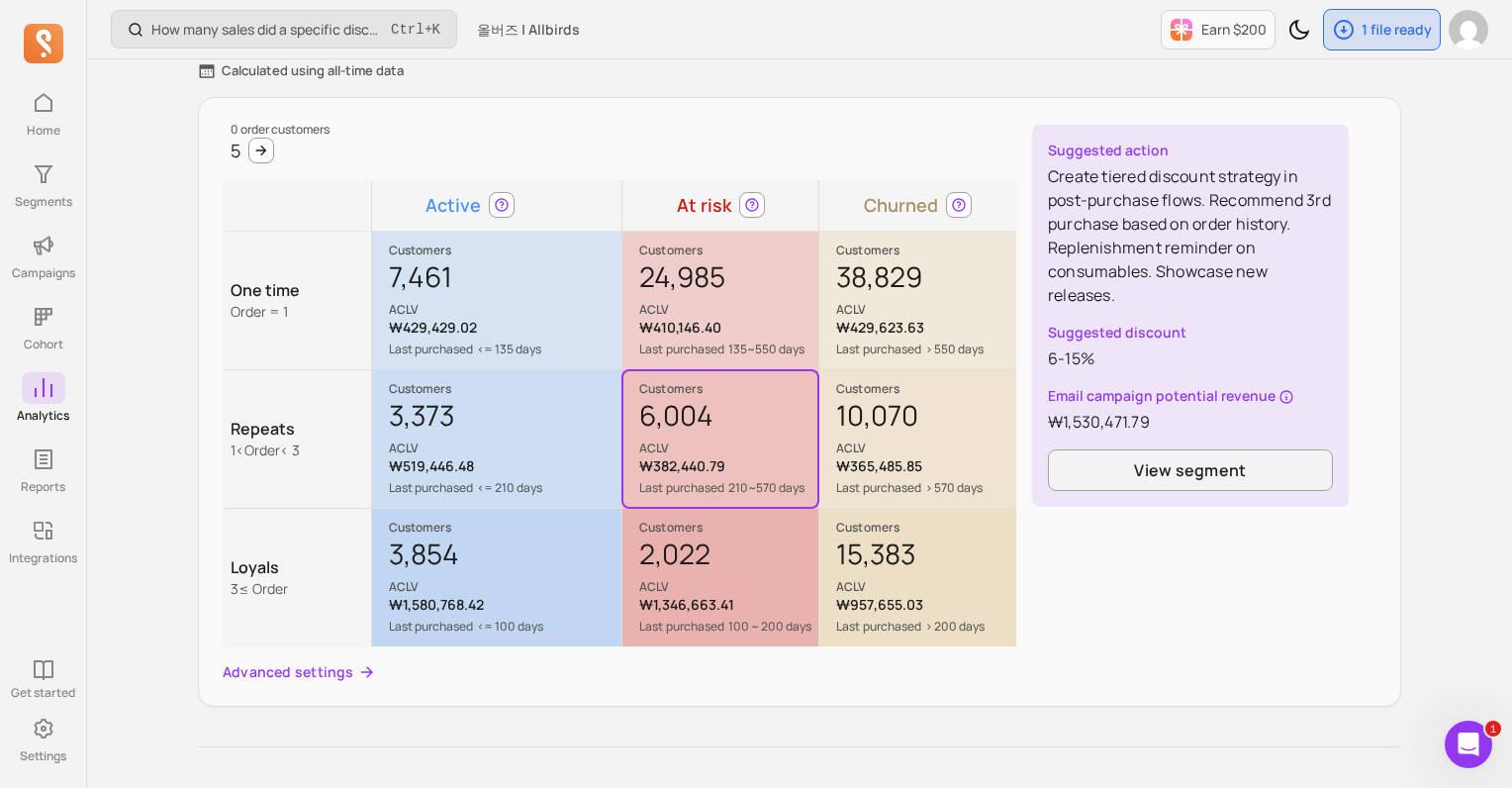click on "3,373 ACLV" at bounding box center [505, 427] 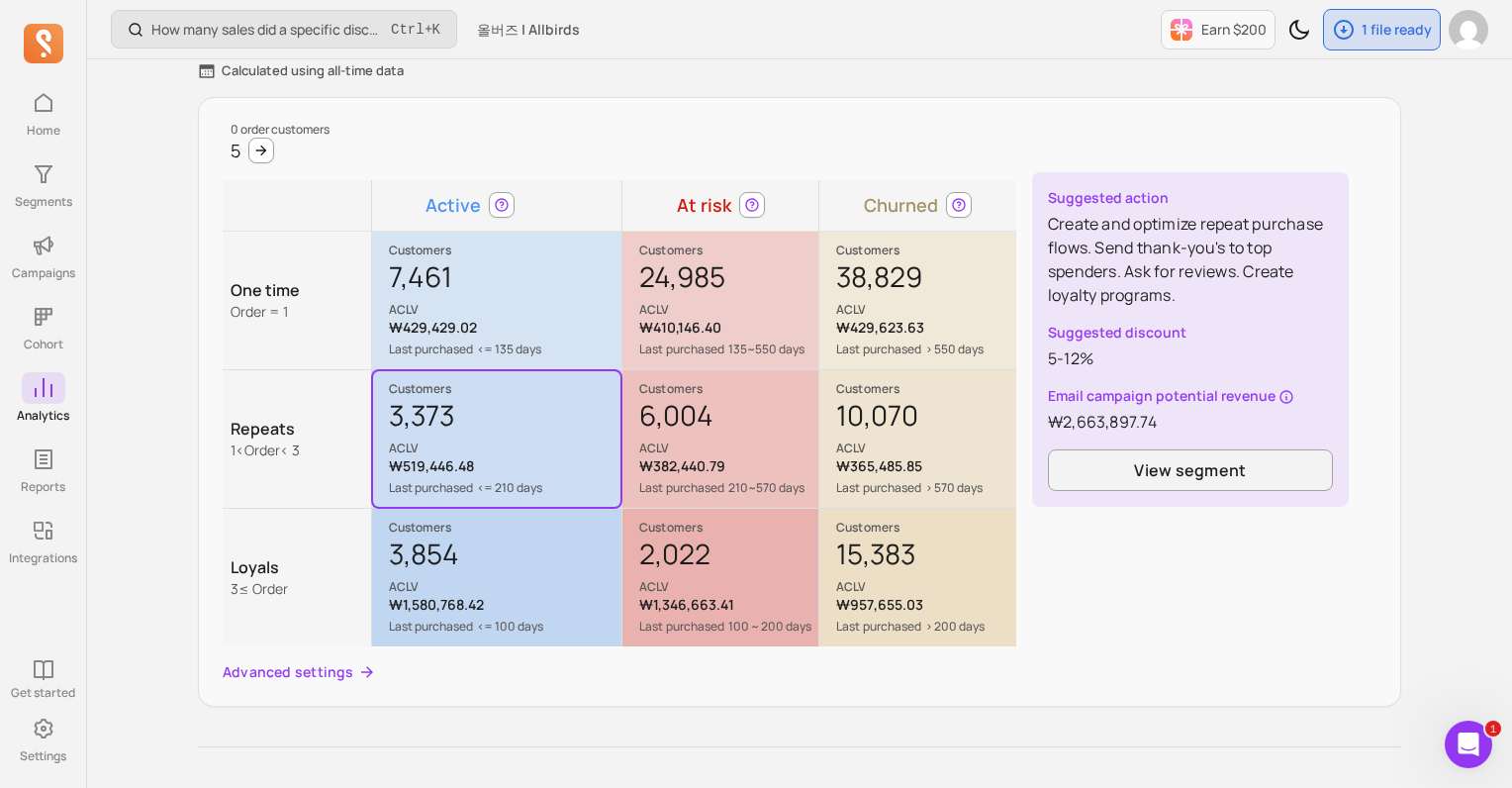 click on "3,373 ACLV" at bounding box center (505, 427) 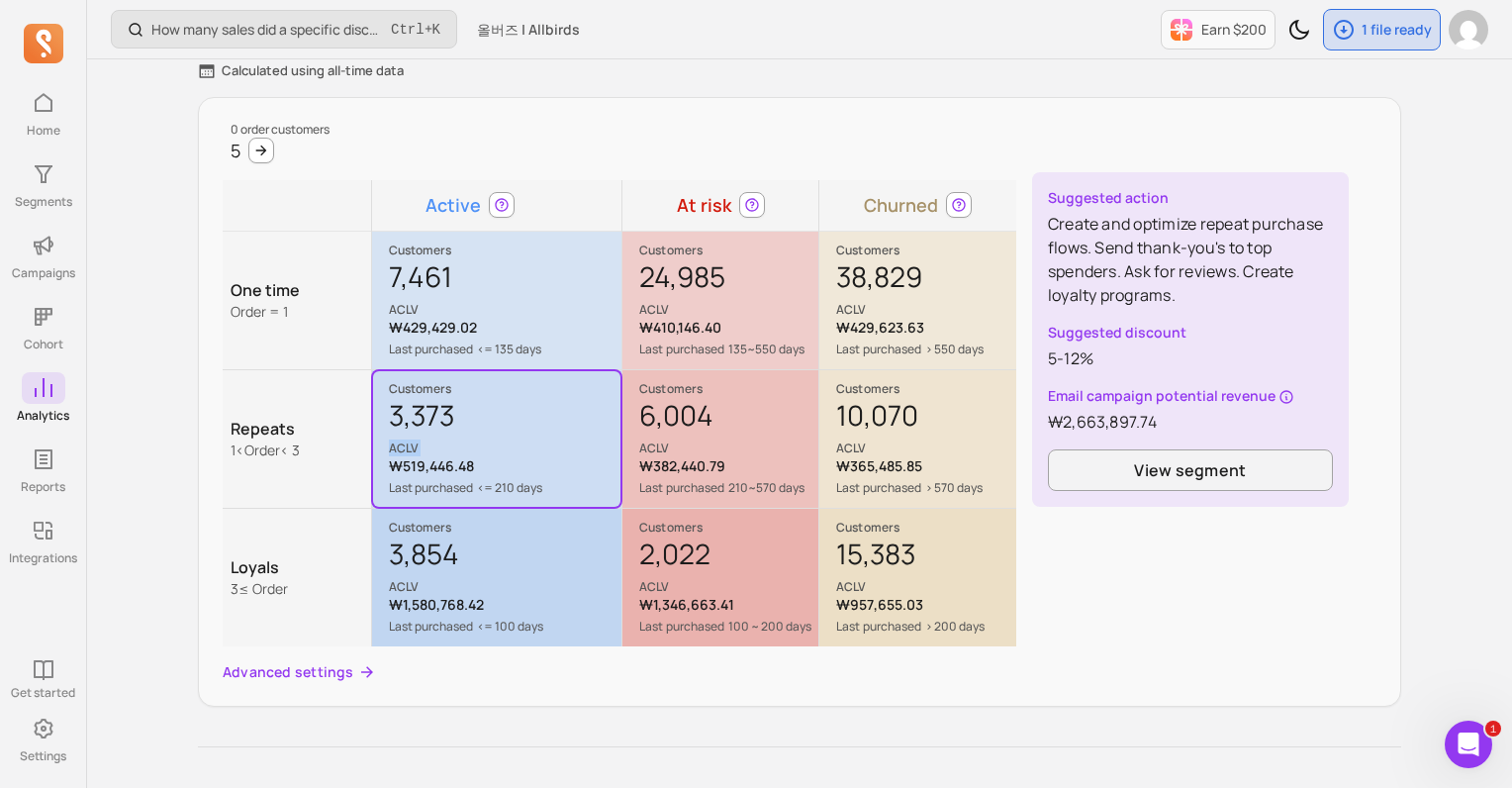 click on "3,373 ACLV" at bounding box center (505, 427) 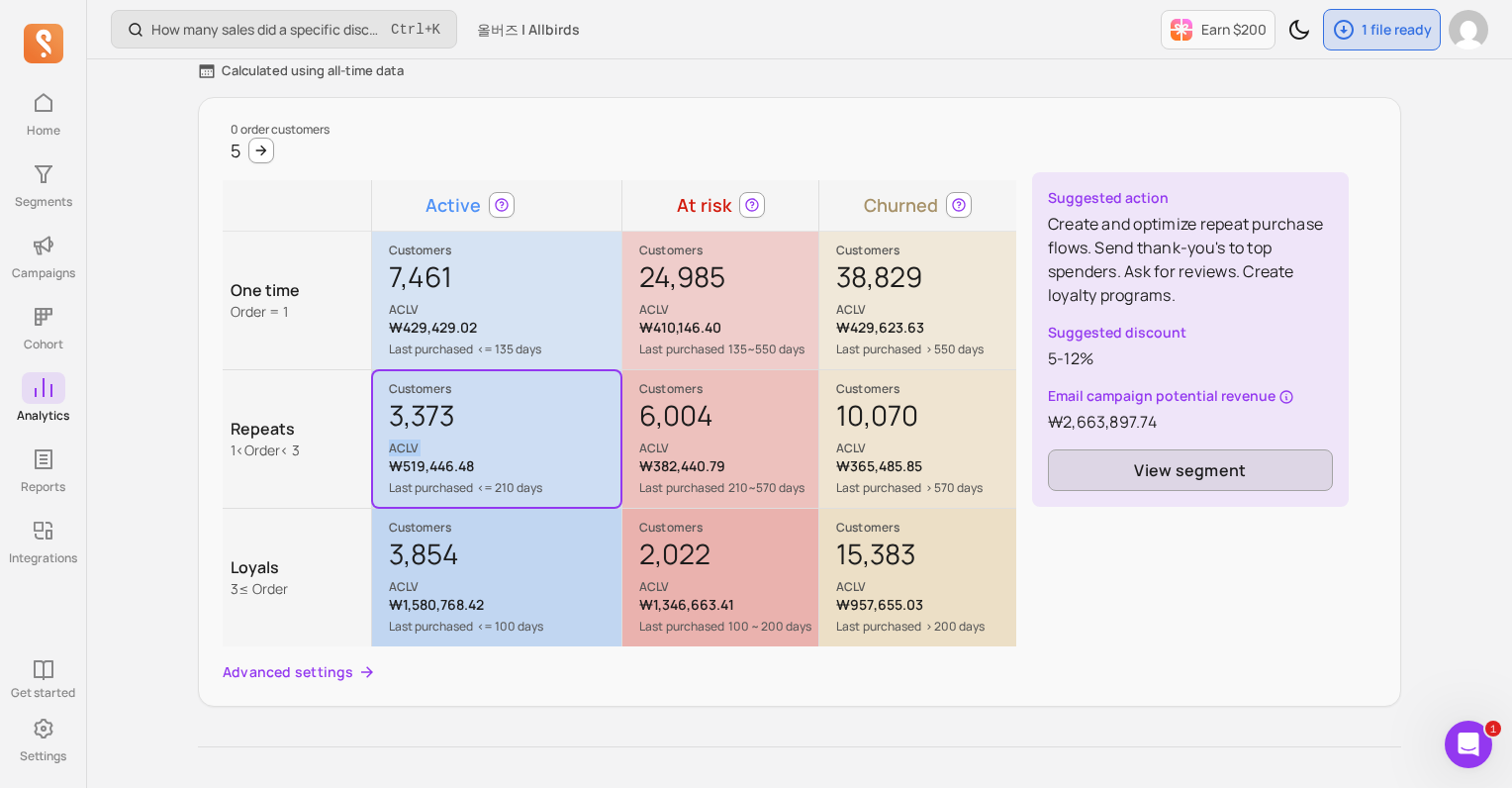 click on "View segment" at bounding box center [1190, 470] 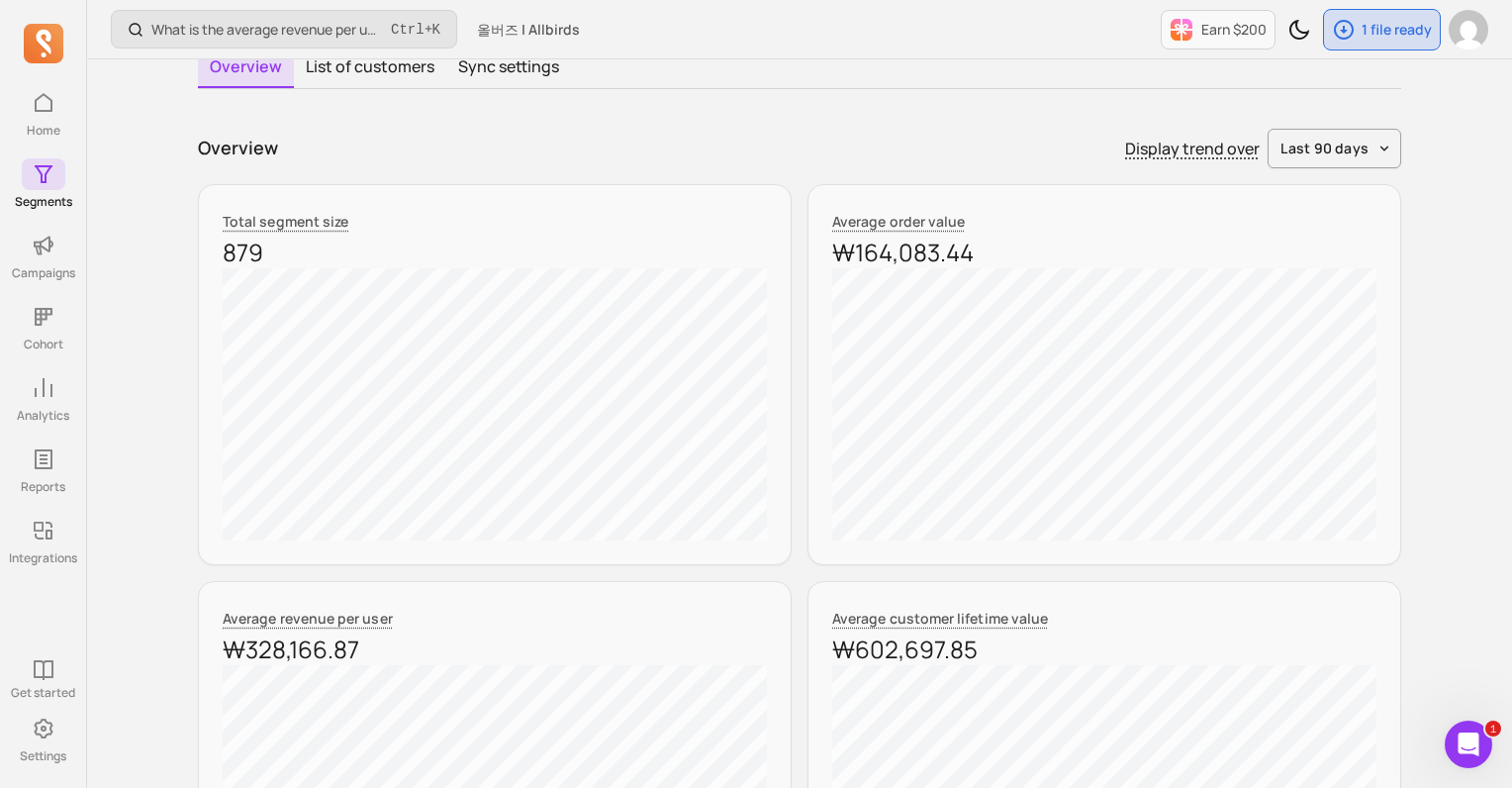 scroll, scrollTop: 158, scrollLeft: 0, axis: vertical 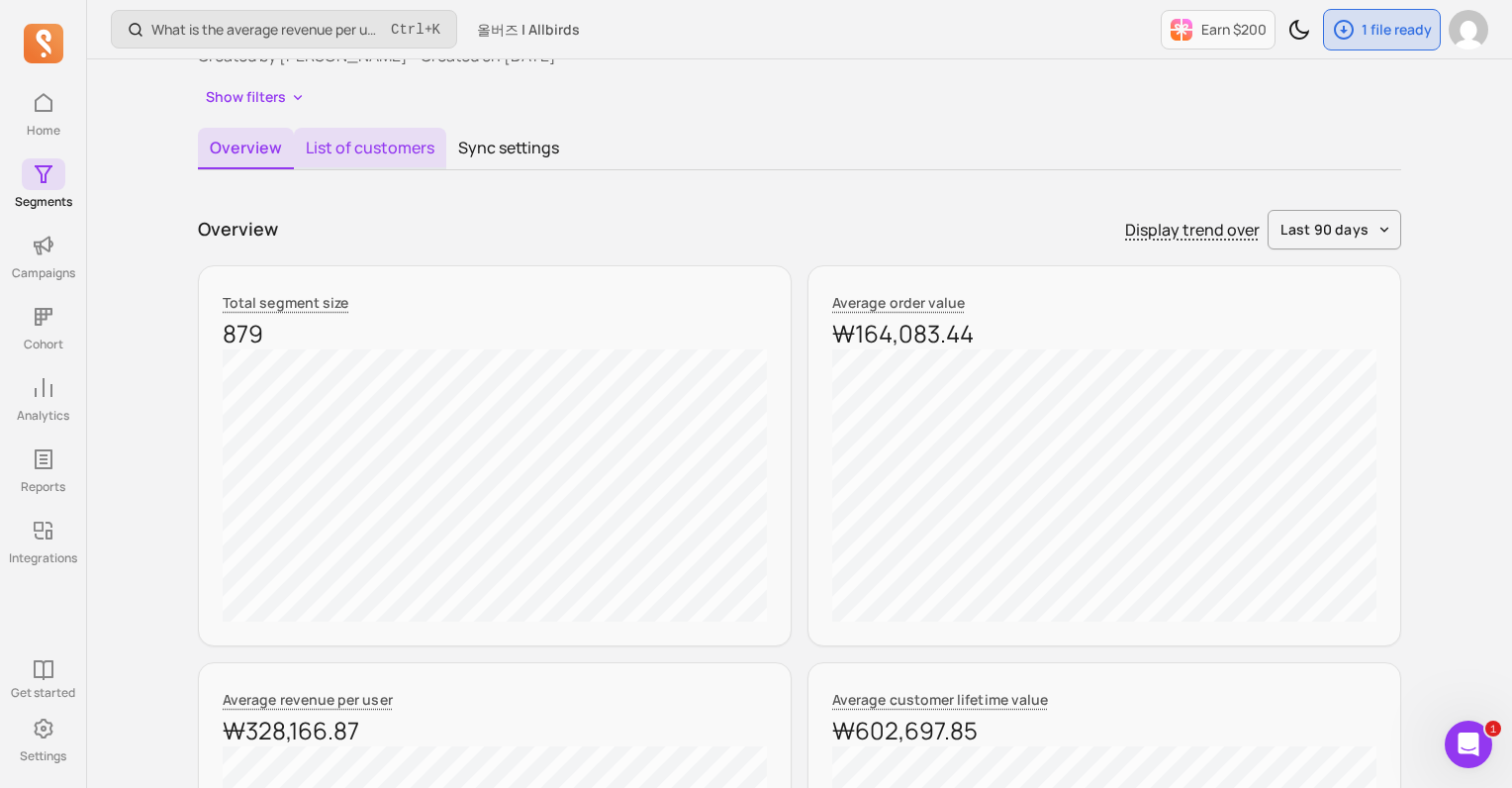 click on "List of customers" at bounding box center (370, 148) 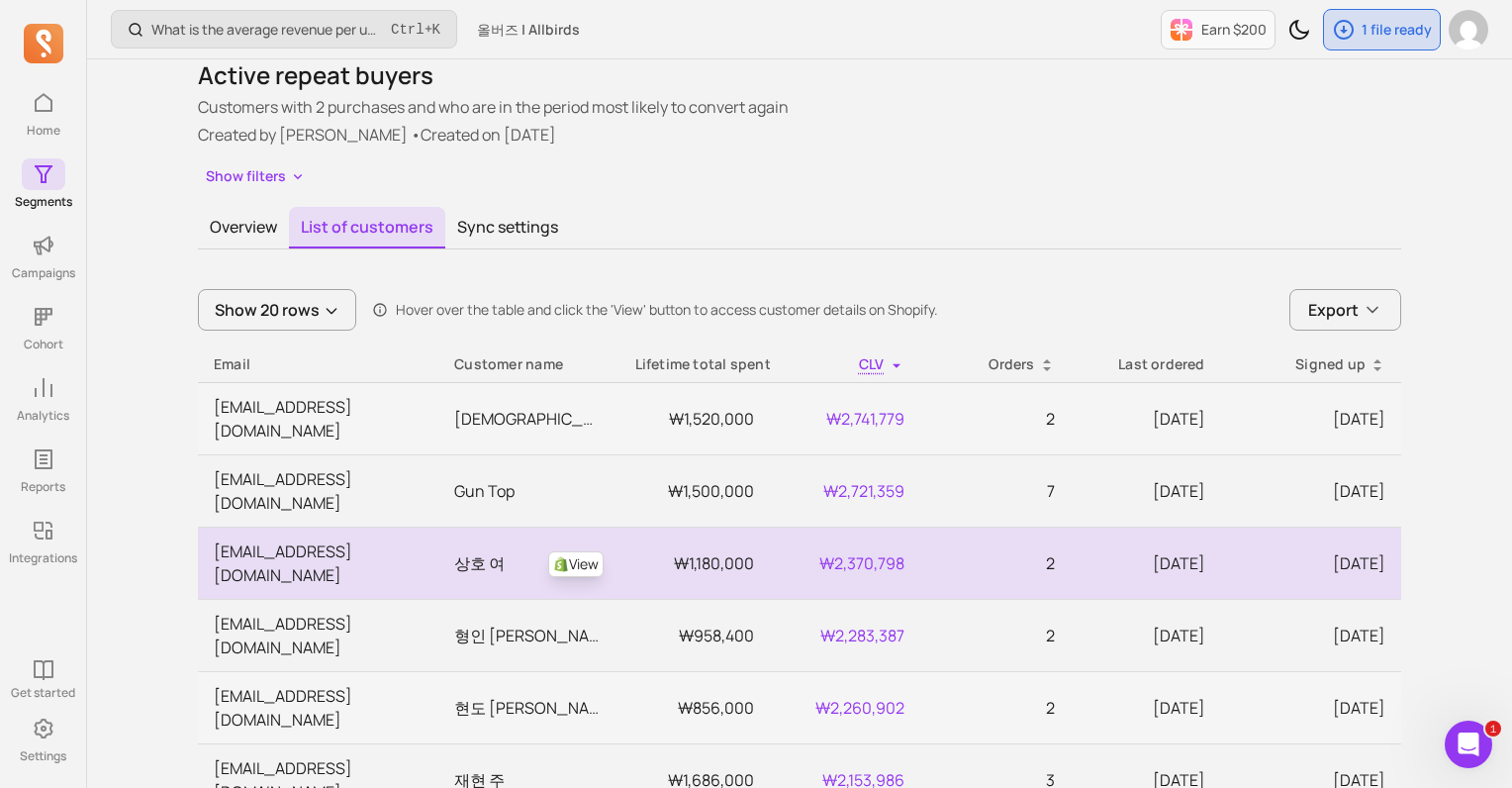 scroll, scrollTop: 158, scrollLeft: 0, axis: vertical 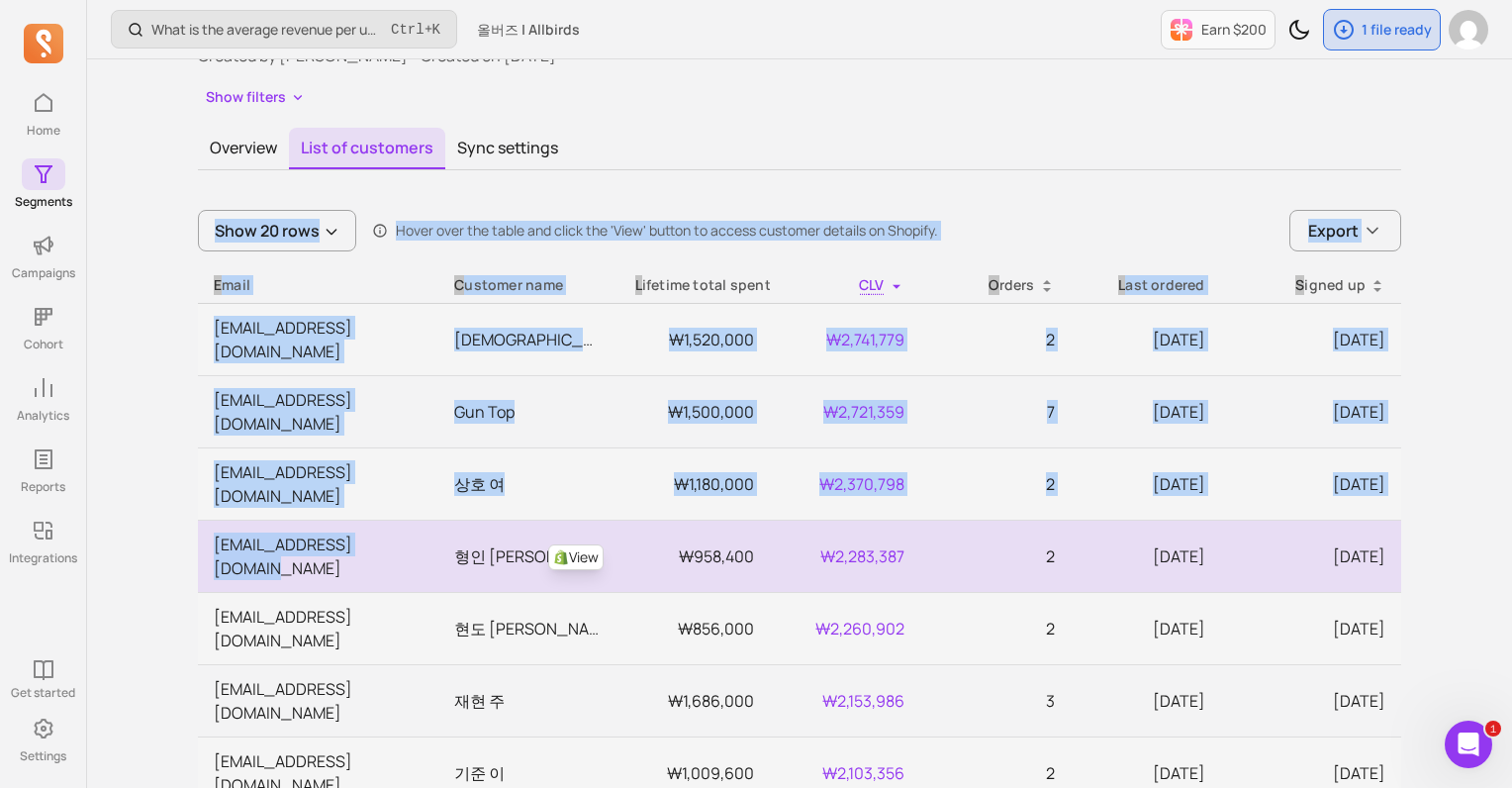 drag, startPoint x: 197, startPoint y: 327, endPoint x: 424, endPoint y: 449, distance: 257.7072 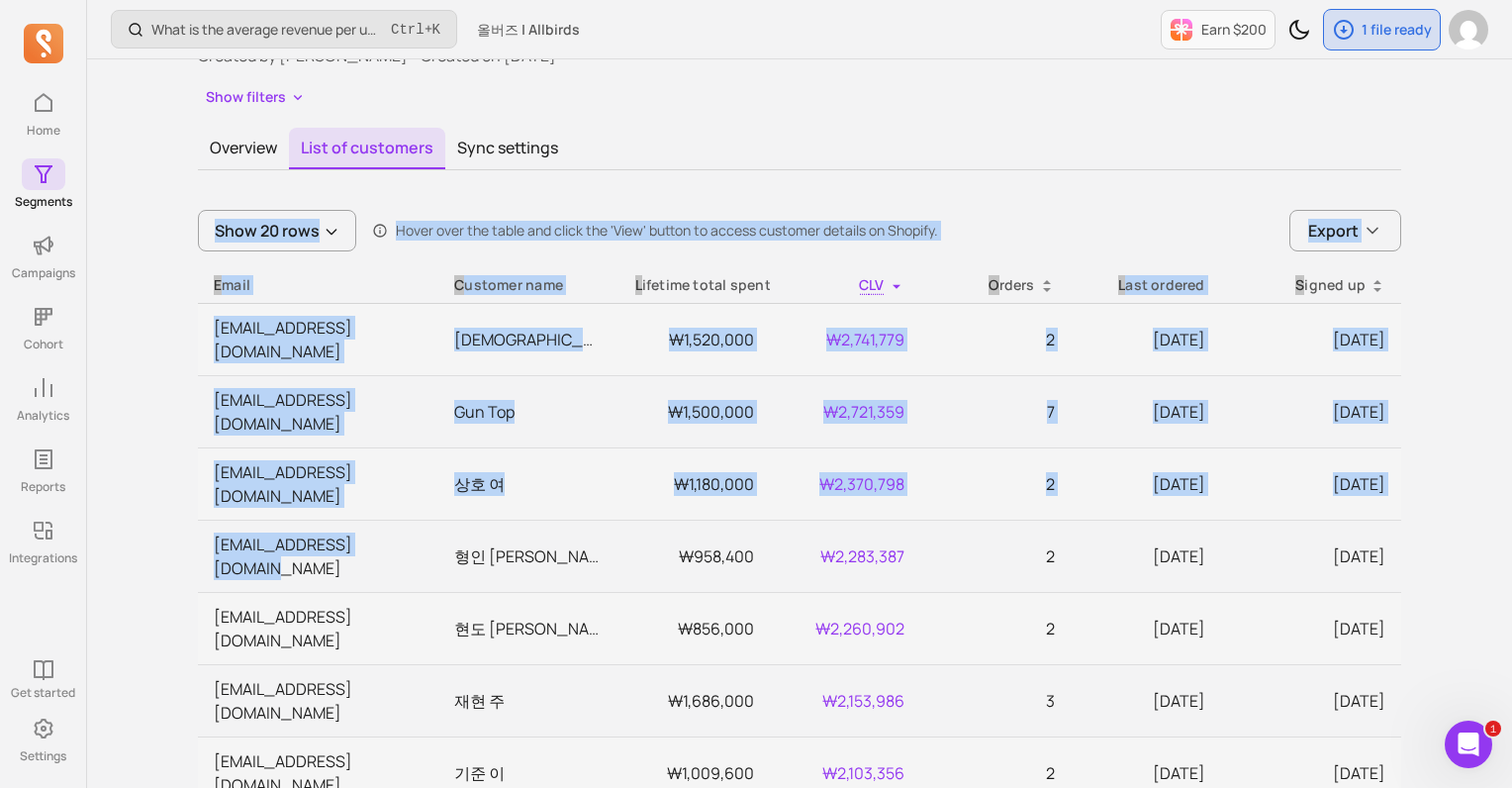 click on "Back My segments / Active repeat buyers Export Active repeat buyers Customers with 2 purchases and who are in the period most likely to convert again Created by [PERSON_NAME] • Created on   [DATE] Show filters Overview List of customers Sync settings Show 20 rows Hover over the table and click the 'View' button to access customer details on Shopify. Export Email Customer name Lifetime total spent     CLV Orders     Last ordered Signed up     [EMAIL_ADDRESS][DOMAIN_NAME] View 아림 이 ₩1,520,000 ₩2,741,779 2 [DATE] [DATE] [EMAIL_ADDRESS][DOMAIN_NAME] View Gun Top ₩1,500,000 ₩2,721,359 7 [DATE] [DATE] [EMAIL_ADDRESS][DOMAIN_NAME] View 상호 여 ₩1,180,000 ₩2,370,798 2 [DATE] [DATE] [EMAIL_ADDRESS][DOMAIN_NAME] View 형인 이 ₩958,400 ₩2,283,387 2 [DATE] [DATE] [EMAIL_ADDRESS][DOMAIN_NAME] View 현도 김 ₩856,000 ₩2,260,902 2 [DATE] [DATE] [EMAIL_ADDRESS][DOMAIN_NAME] View 재현 주 ₩1,686,000 ₩2,153,986 3 [DATE] [DATE] [EMAIL_ADDRESS][DOMAIN_NAME] View 기준 이 ₩1,009,600 2 2" at bounding box center [800, 894] 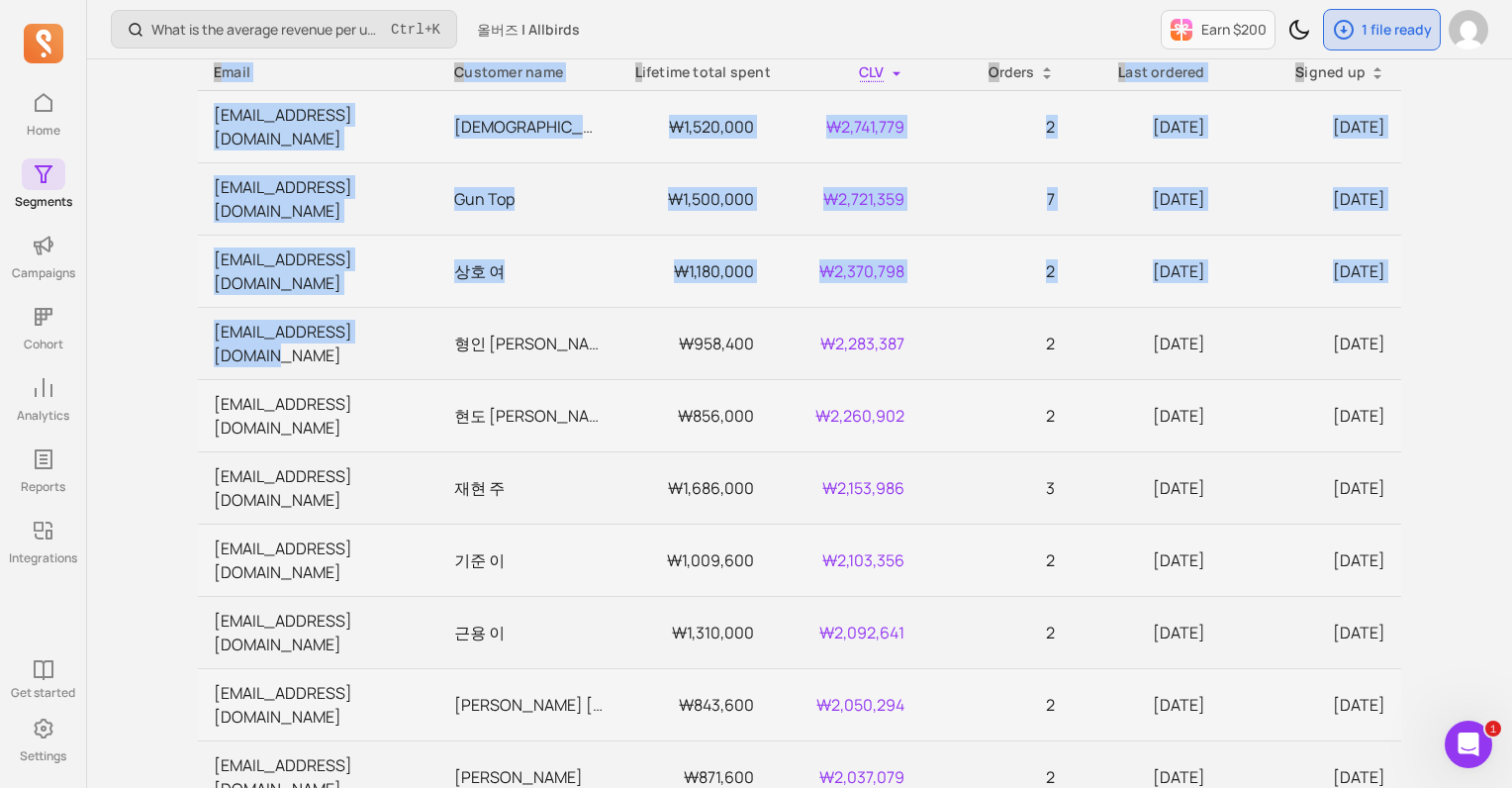 scroll, scrollTop: 475, scrollLeft: 0, axis: vertical 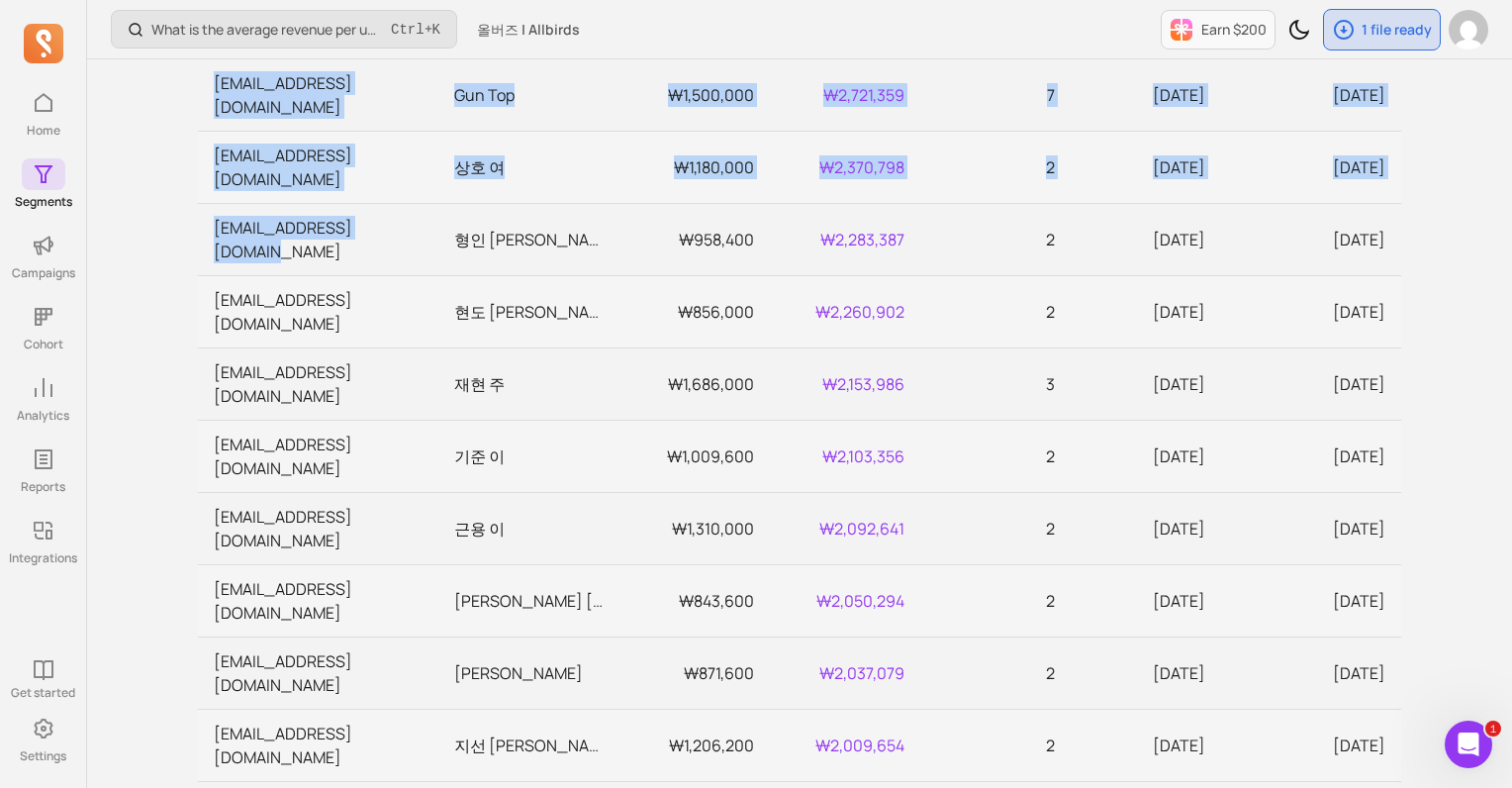 click on "Back My segments / Active repeat buyers Export Active repeat buyers Customers with 2 purchases and who are in the period most likely to convert again Created by [PERSON_NAME] • Created on   [DATE] Show filters Overview List of customers Sync settings Show 20 rows Hover over the table and click the 'View' button to access customer details on Shopify. Export Email Customer name Lifetime total spent     CLV Orders     Last ordered Signed up     [EMAIL_ADDRESS][DOMAIN_NAME] View 아림 이 ₩1,520,000 ₩2,741,779 2 [DATE] [DATE] [EMAIL_ADDRESS][DOMAIN_NAME] View Gun Top ₩1,500,000 ₩2,721,359 7 [DATE] [DATE] [EMAIL_ADDRESS][DOMAIN_NAME] View 상호 여 ₩1,180,000 ₩2,370,798 2 [DATE] [DATE] [EMAIL_ADDRESS][DOMAIN_NAME] View 형인 이 ₩958,400 ₩2,283,387 2 [DATE] [DATE] [EMAIL_ADDRESS][DOMAIN_NAME] View 현도 김 ₩856,000 ₩2,260,902 2 [DATE] [DATE] [EMAIL_ADDRESS][DOMAIN_NAME] View 재현 주 ₩1,686,000 ₩2,153,986 3 [DATE] [DATE] [EMAIL_ADDRESS][DOMAIN_NAME] View 기준 이 ₩1,009,600 2 2" at bounding box center (800, 577) 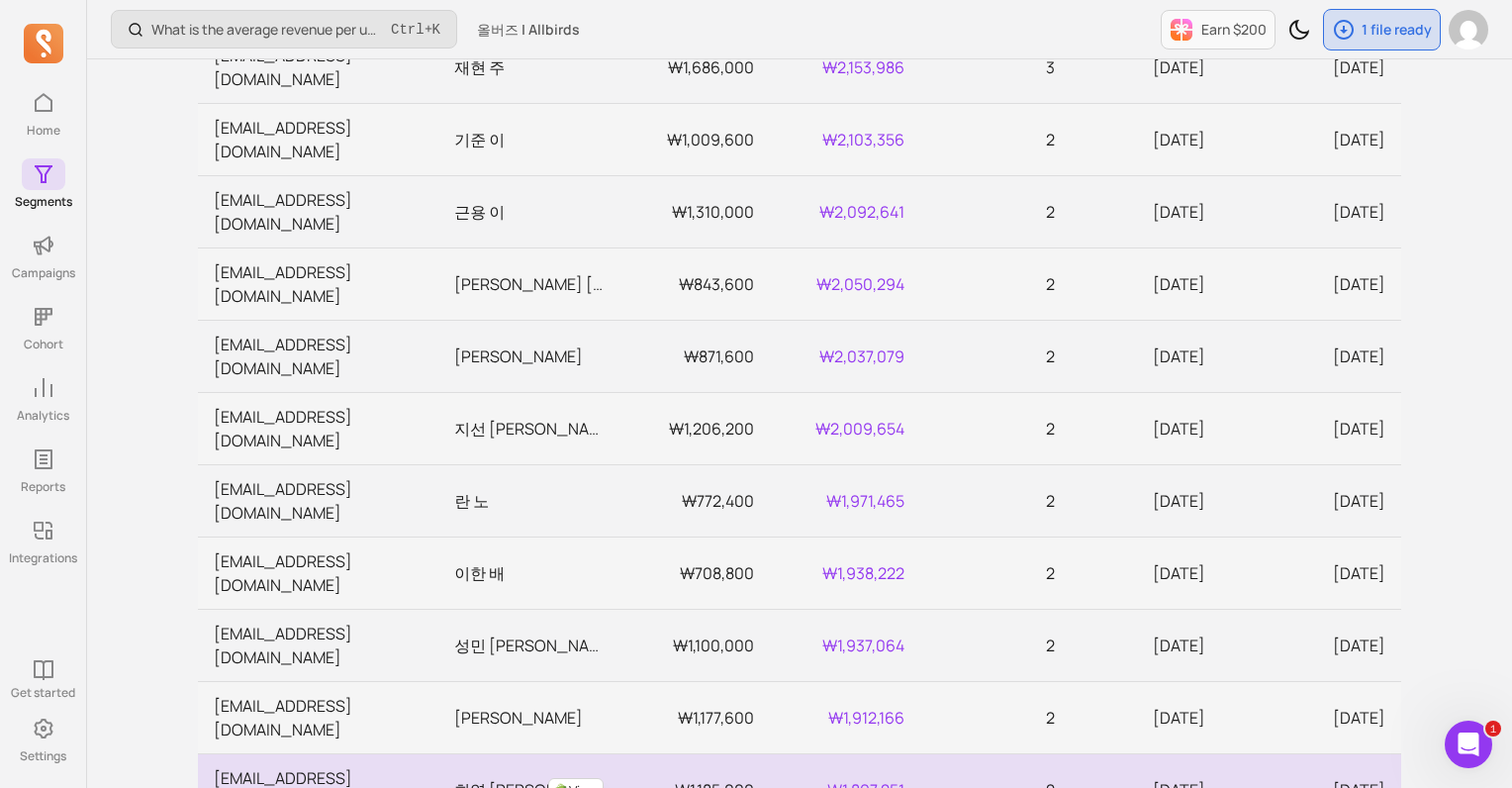 scroll, scrollTop: 820, scrollLeft: 0, axis: vertical 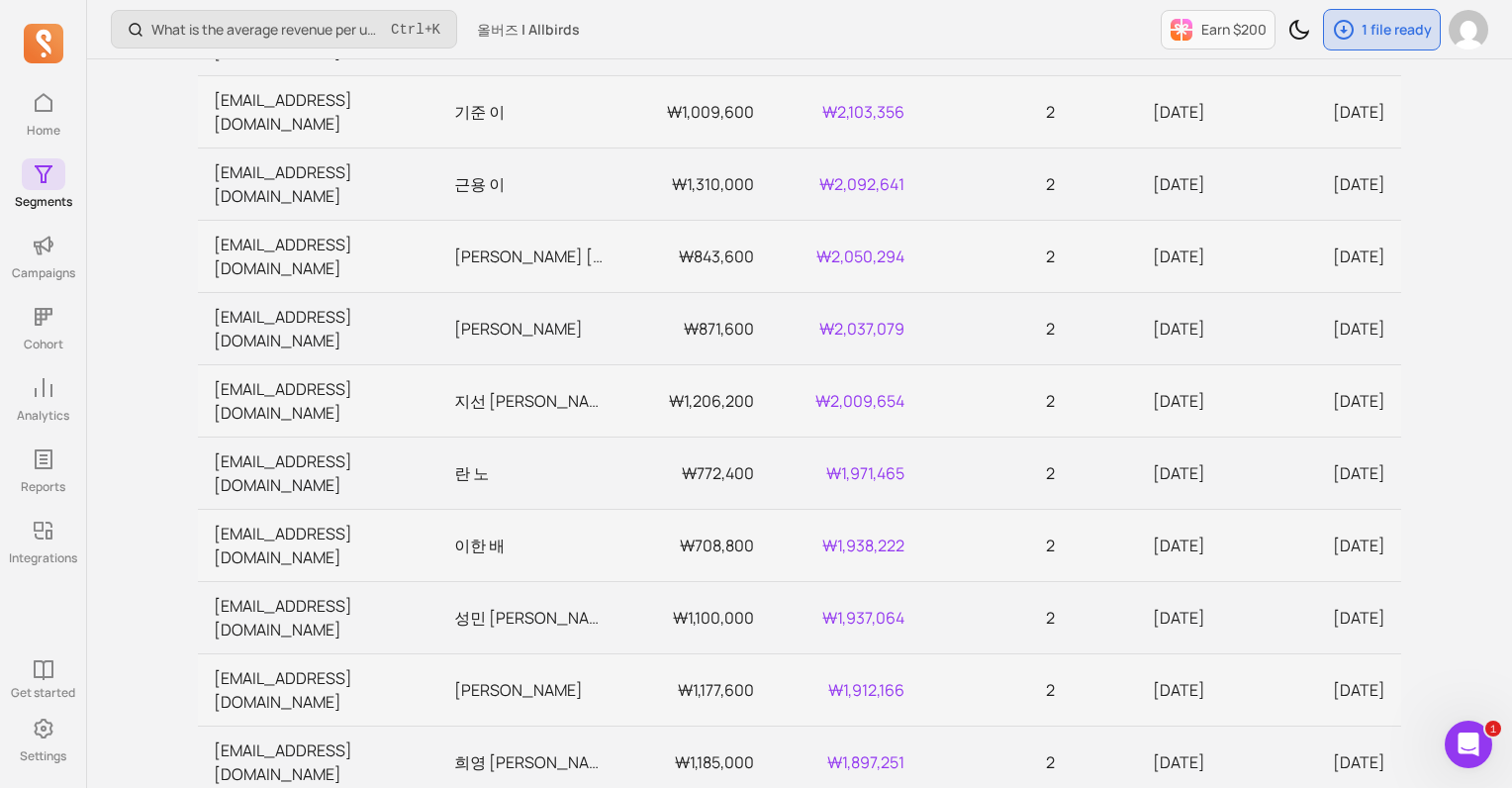 drag, startPoint x: 413, startPoint y: 585, endPoint x: 216, endPoint y: 580, distance: 197.0634 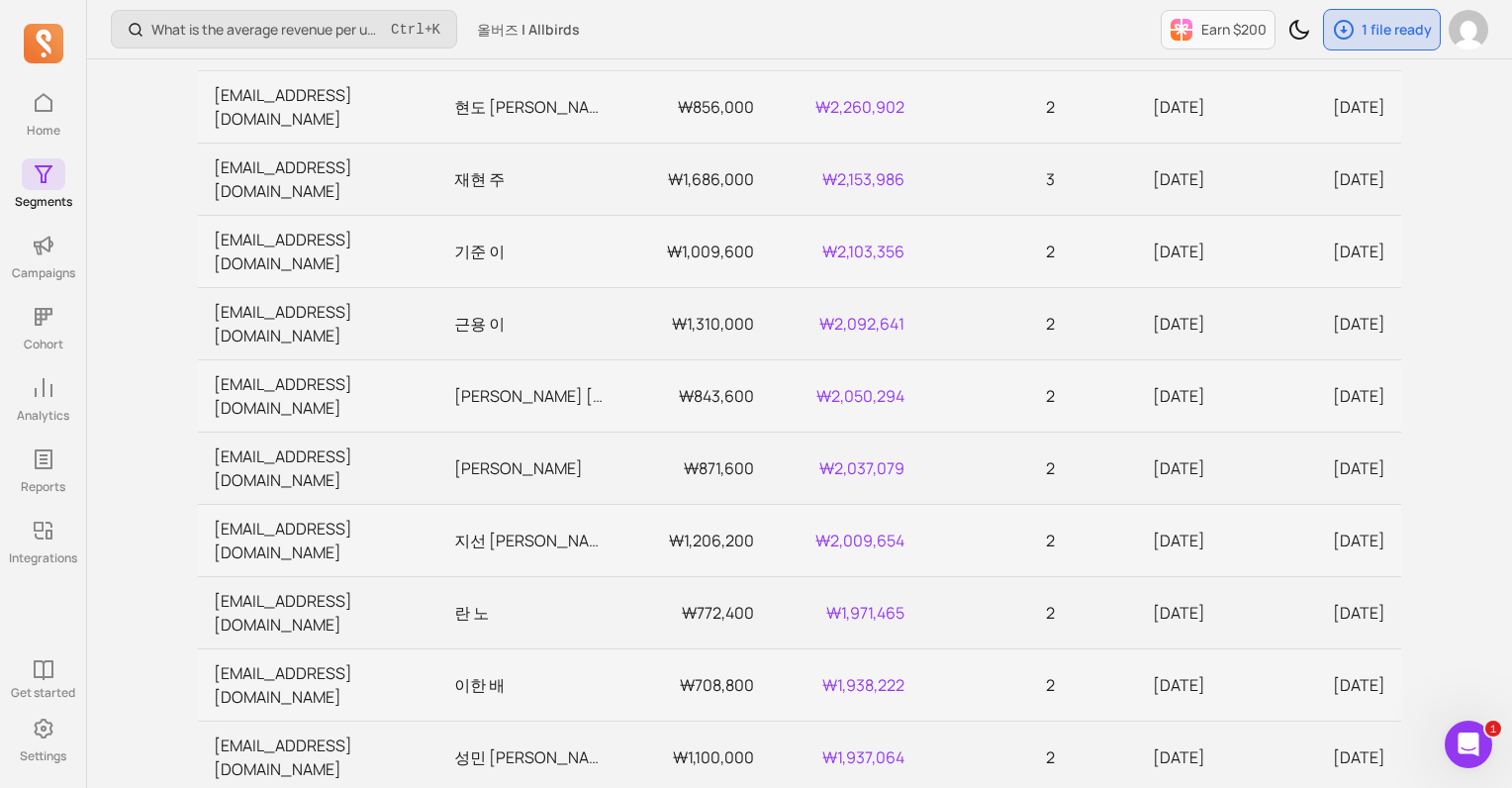 scroll, scrollTop: 661, scrollLeft: 0, axis: vertical 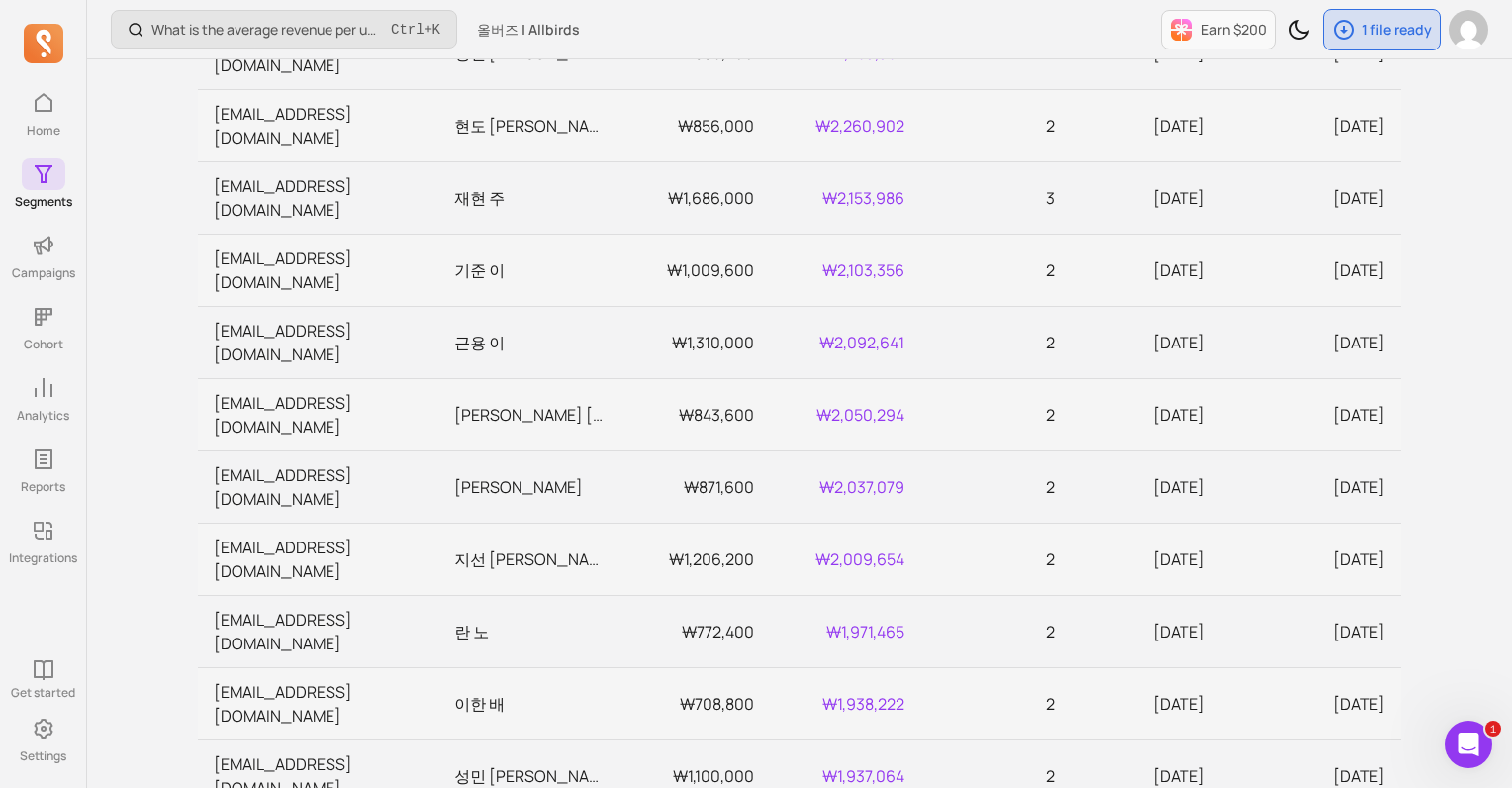 click on "[EMAIL_ADDRESS][DOMAIN_NAME]" at bounding box center (318, 992) 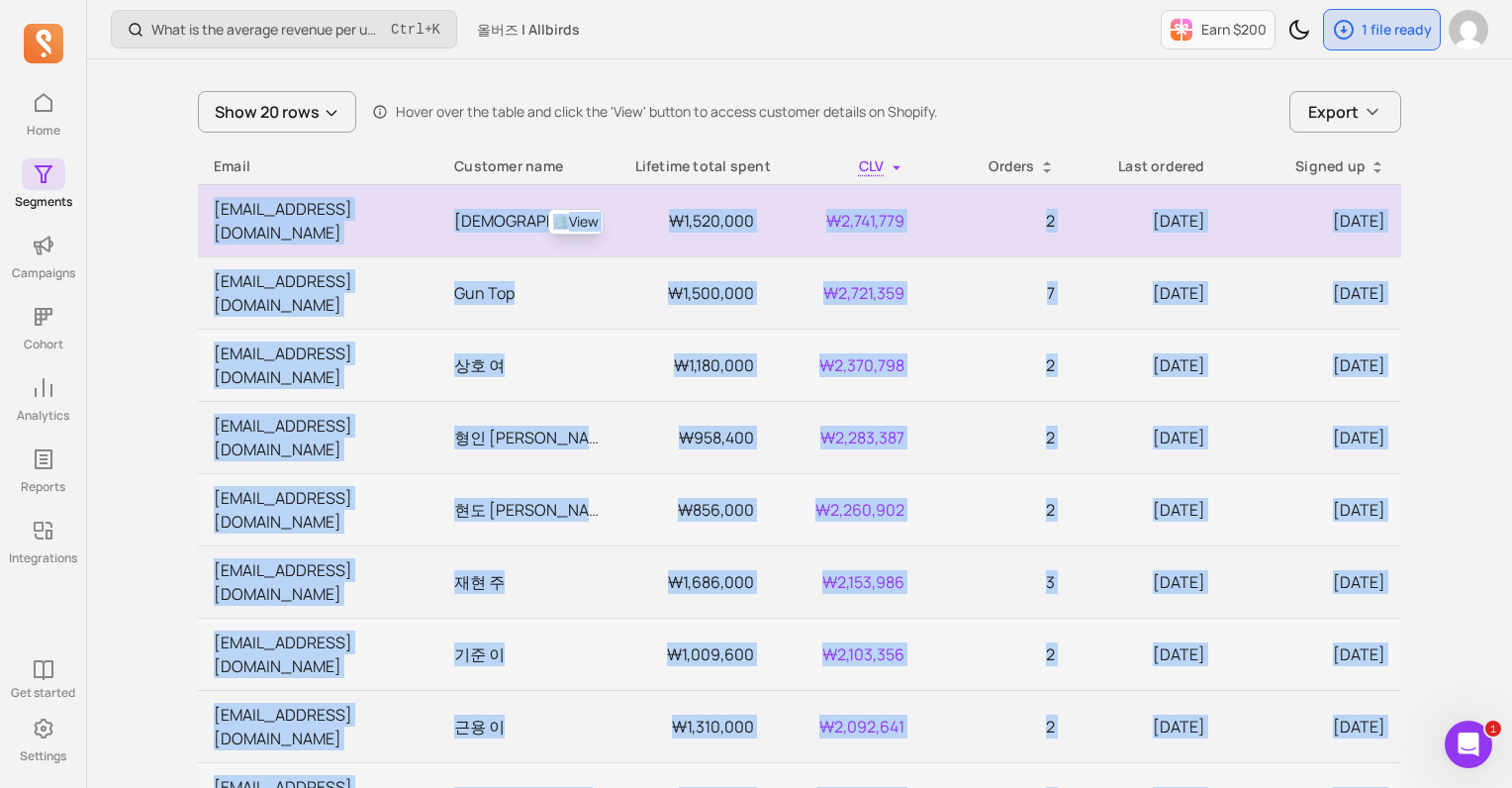 scroll, scrollTop: 265, scrollLeft: 0, axis: vertical 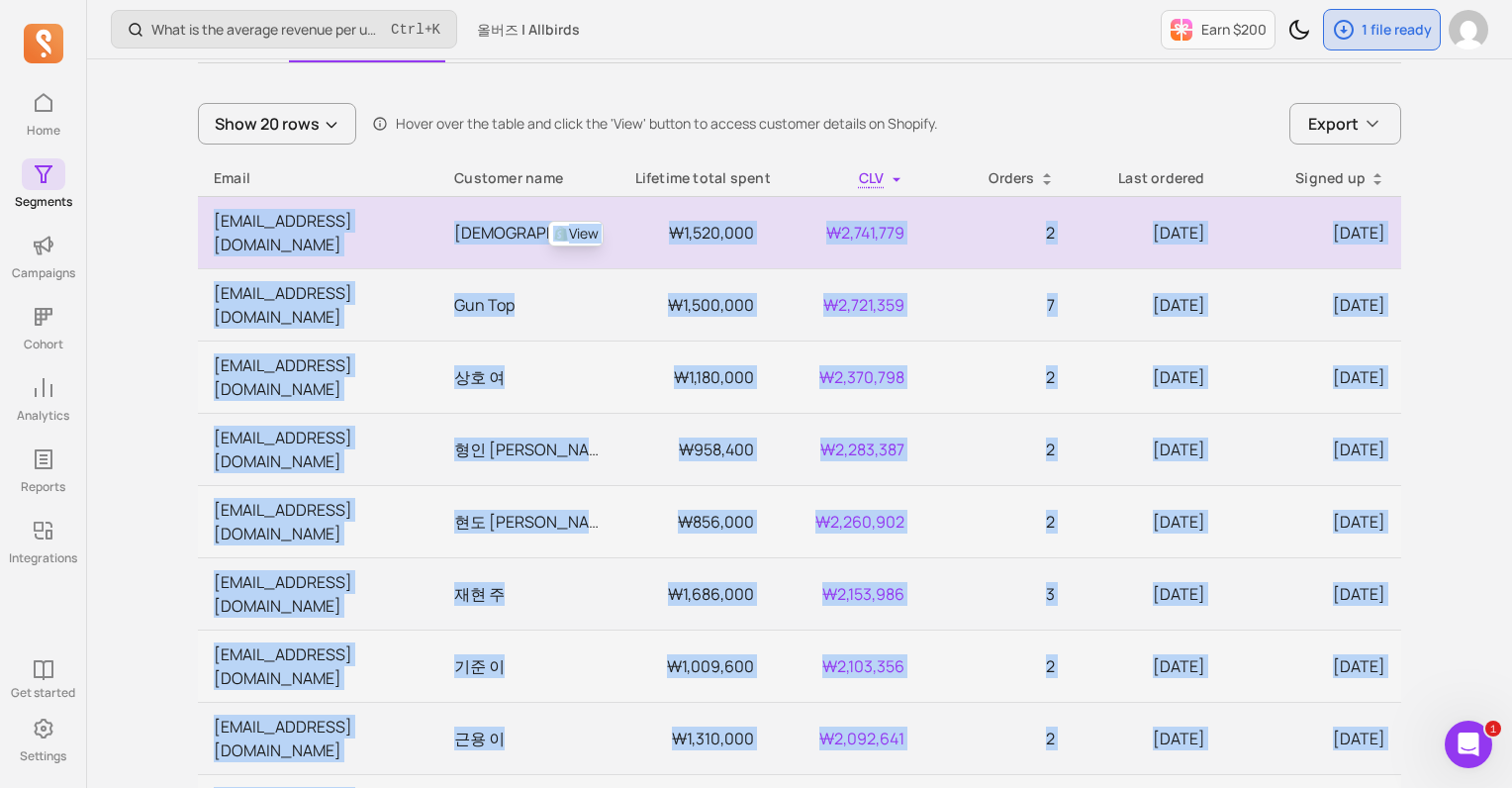 drag, startPoint x: 354, startPoint y: 647, endPoint x: 209, endPoint y: 231, distance: 440.546 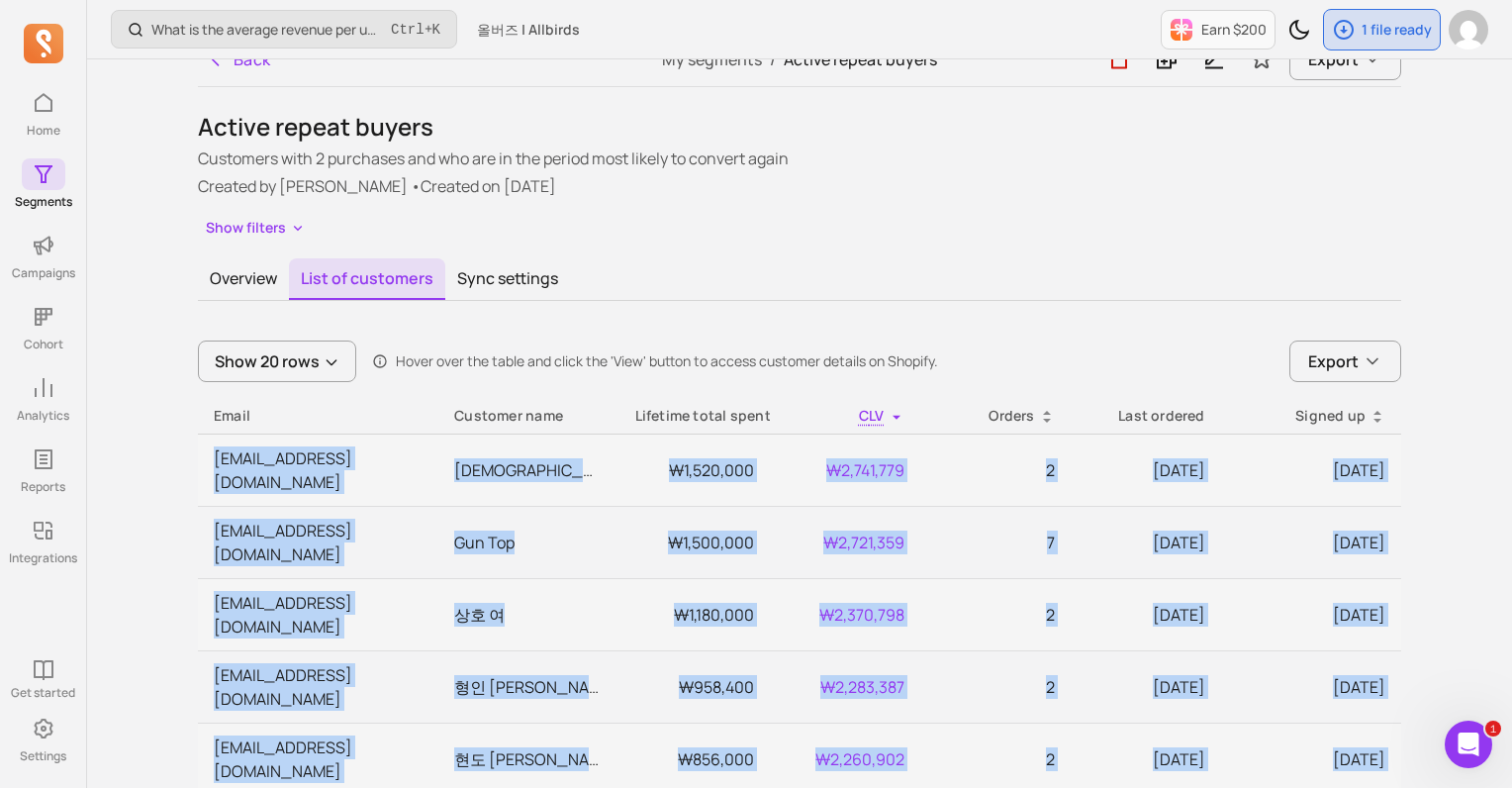 scroll, scrollTop: 0, scrollLeft: 0, axis: both 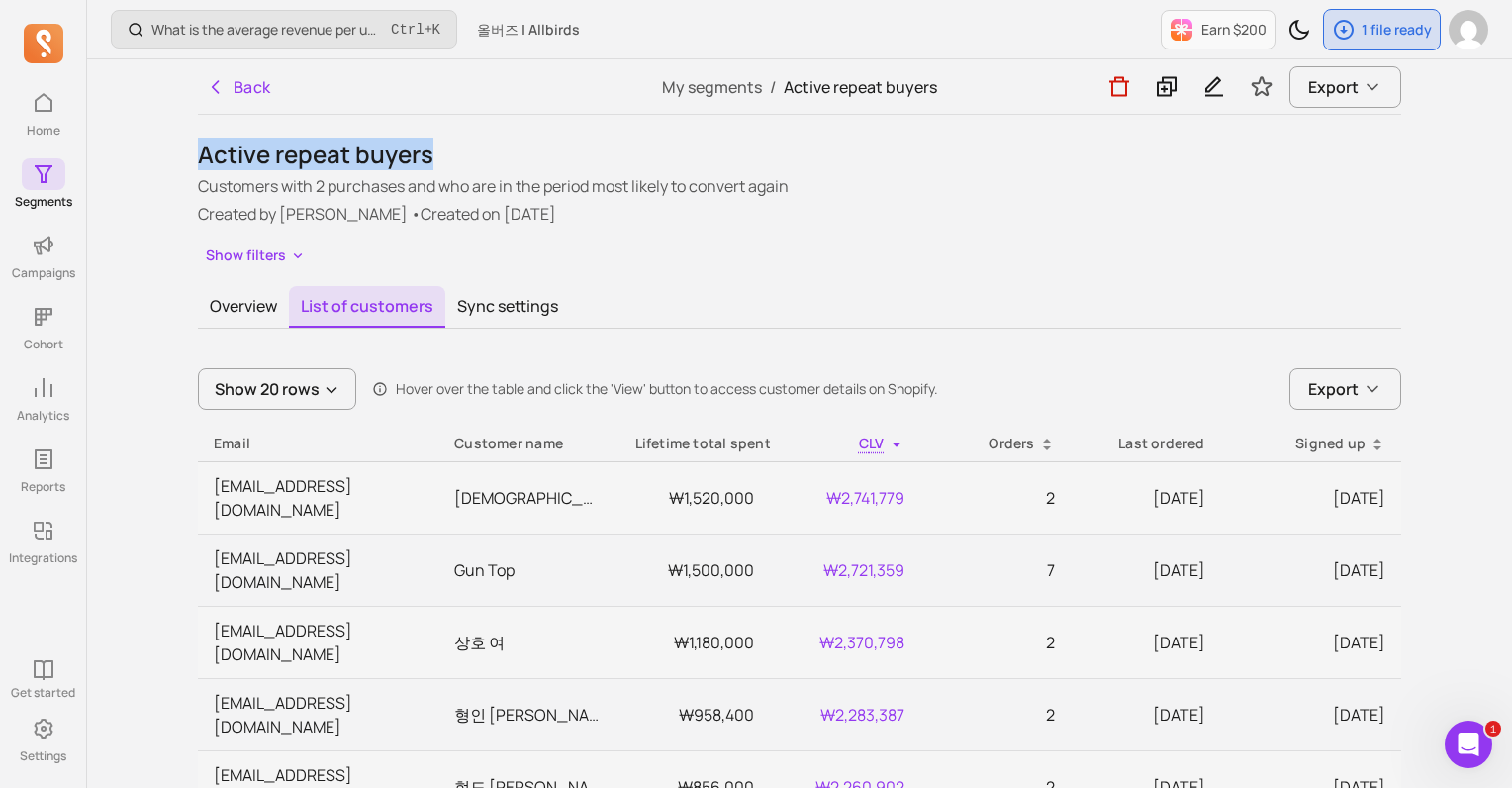 drag, startPoint x: 427, startPoint y: 154, endPoint x: 205, endPoint y: 154, distance: 222 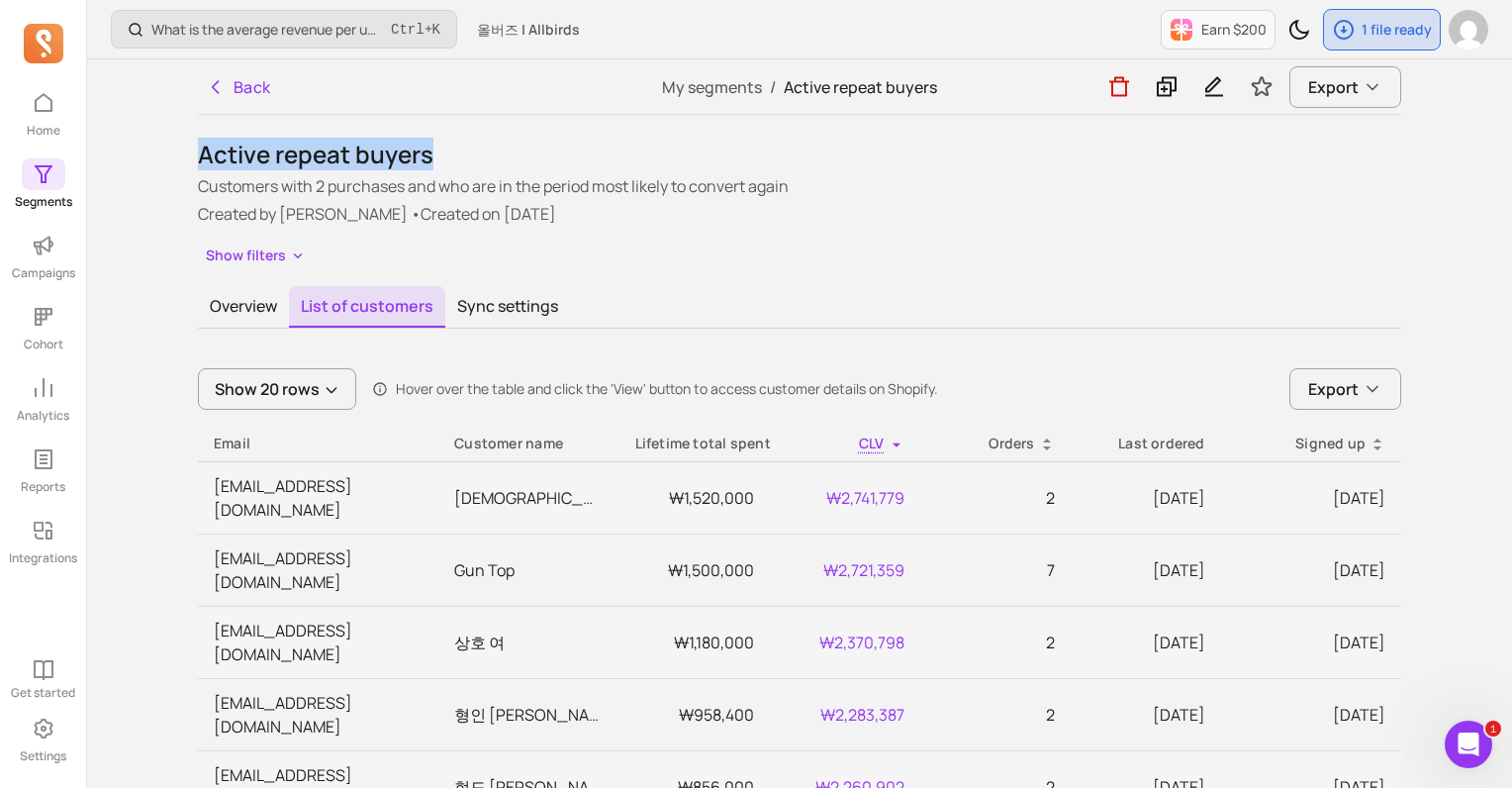 copy on "Active repeat buyers" 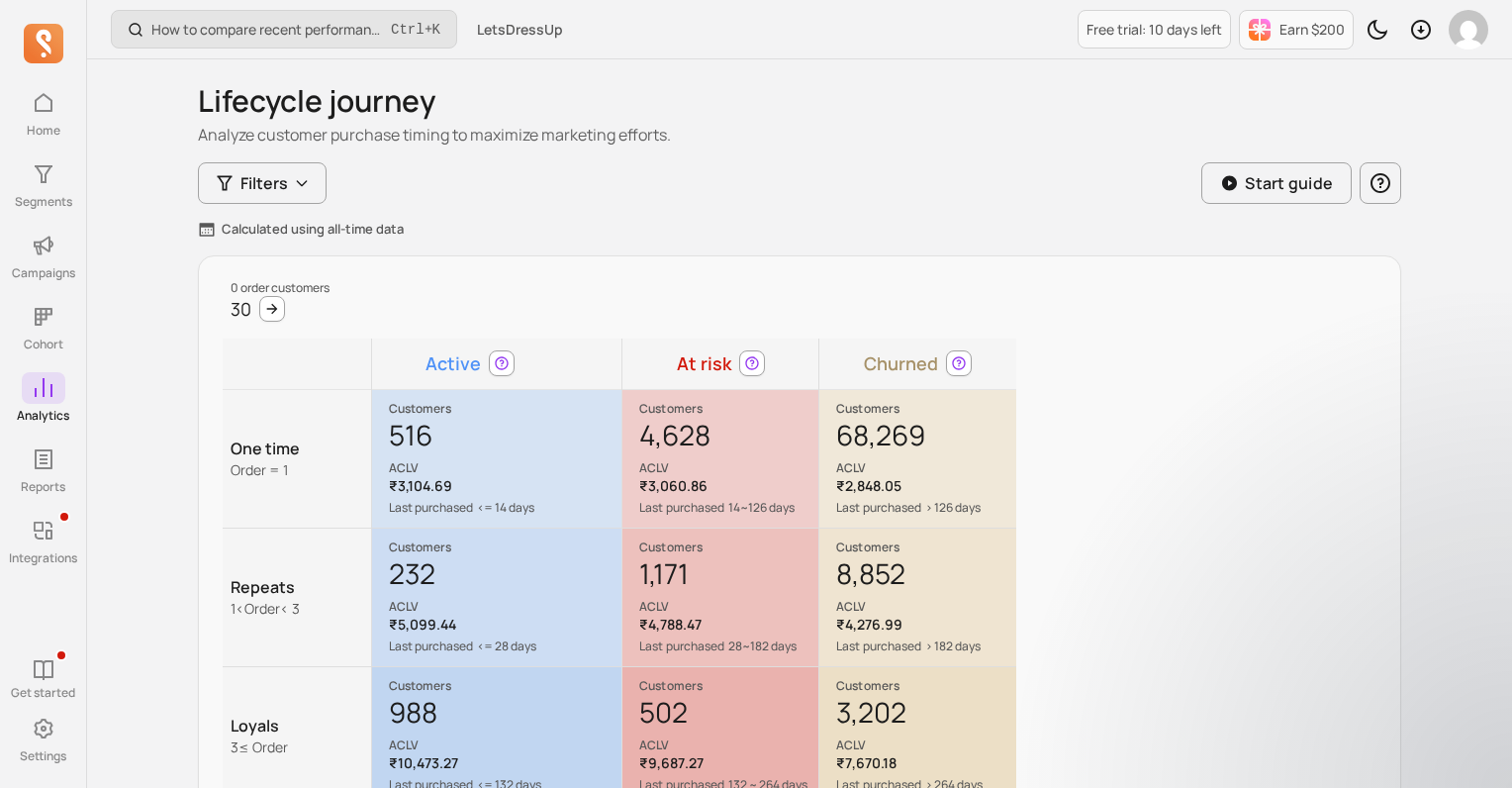 scroll, scrollTop: 0, scrollLeft: 0, axis: both 